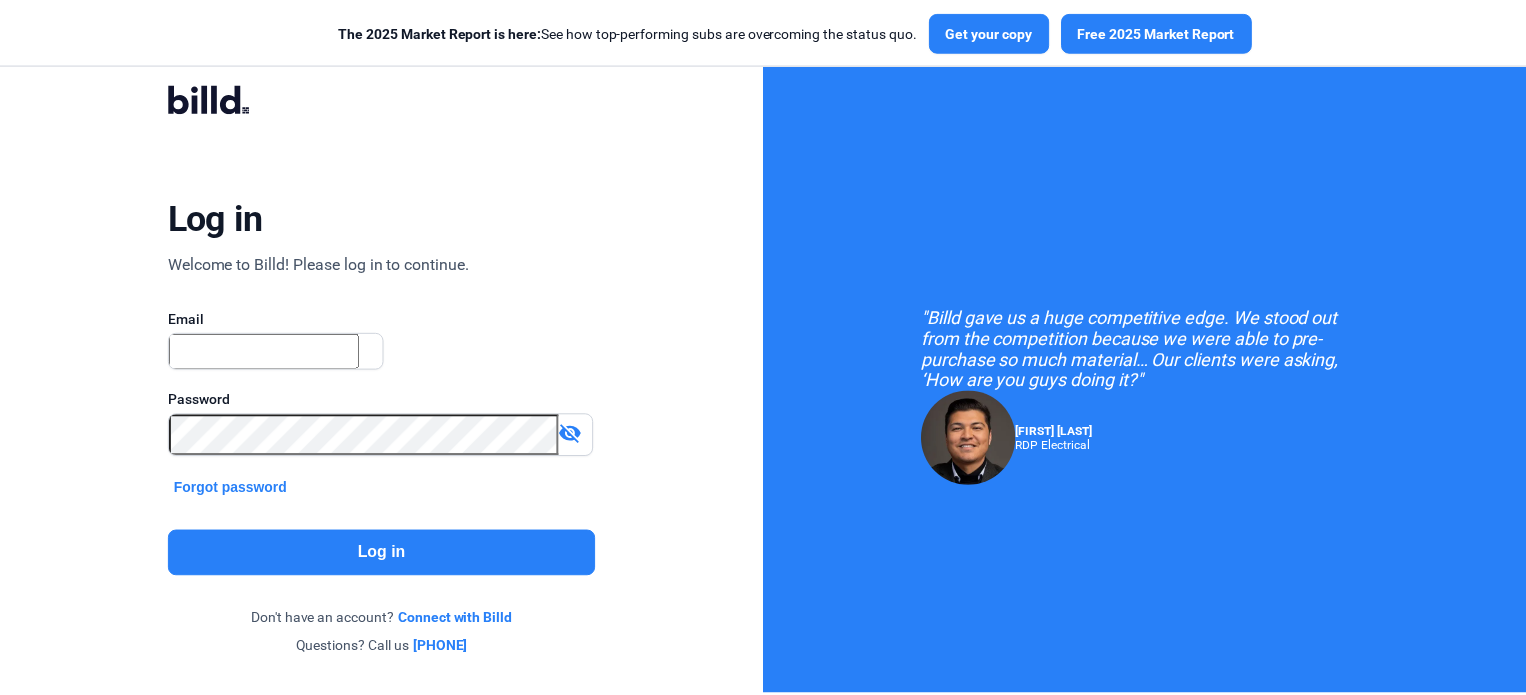scroll, scrollTop: 0, scrollLeft: 0, axis: both 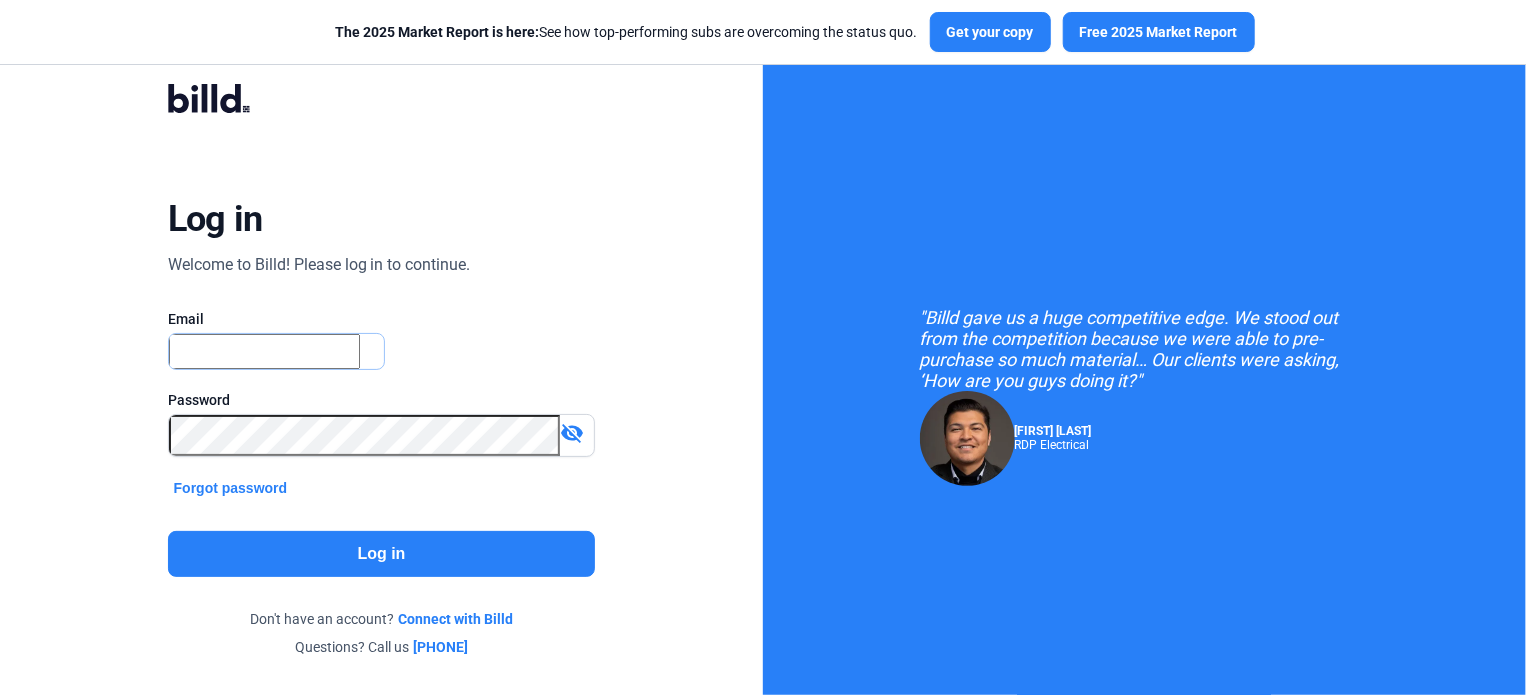 type on "[EMAIL]" 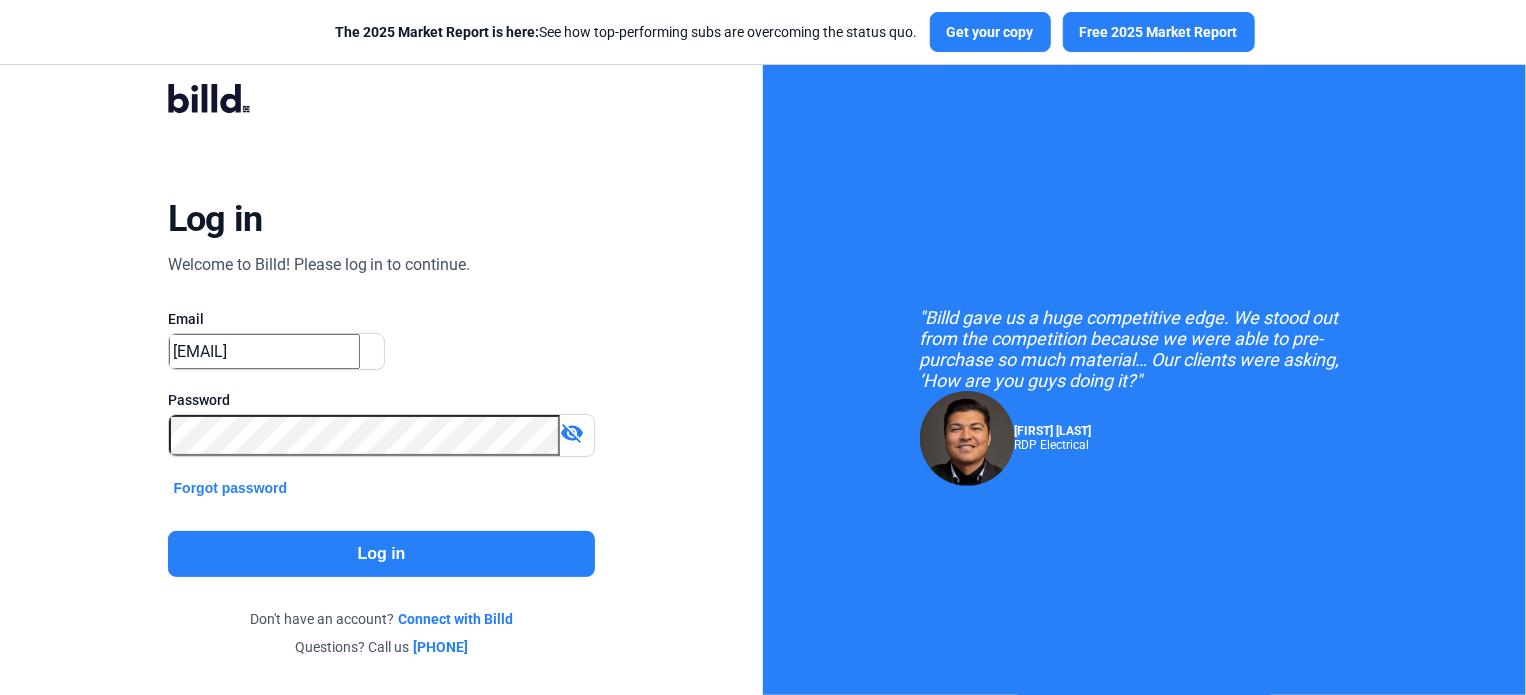 click on "Log in" at bounding box center (382, 554) 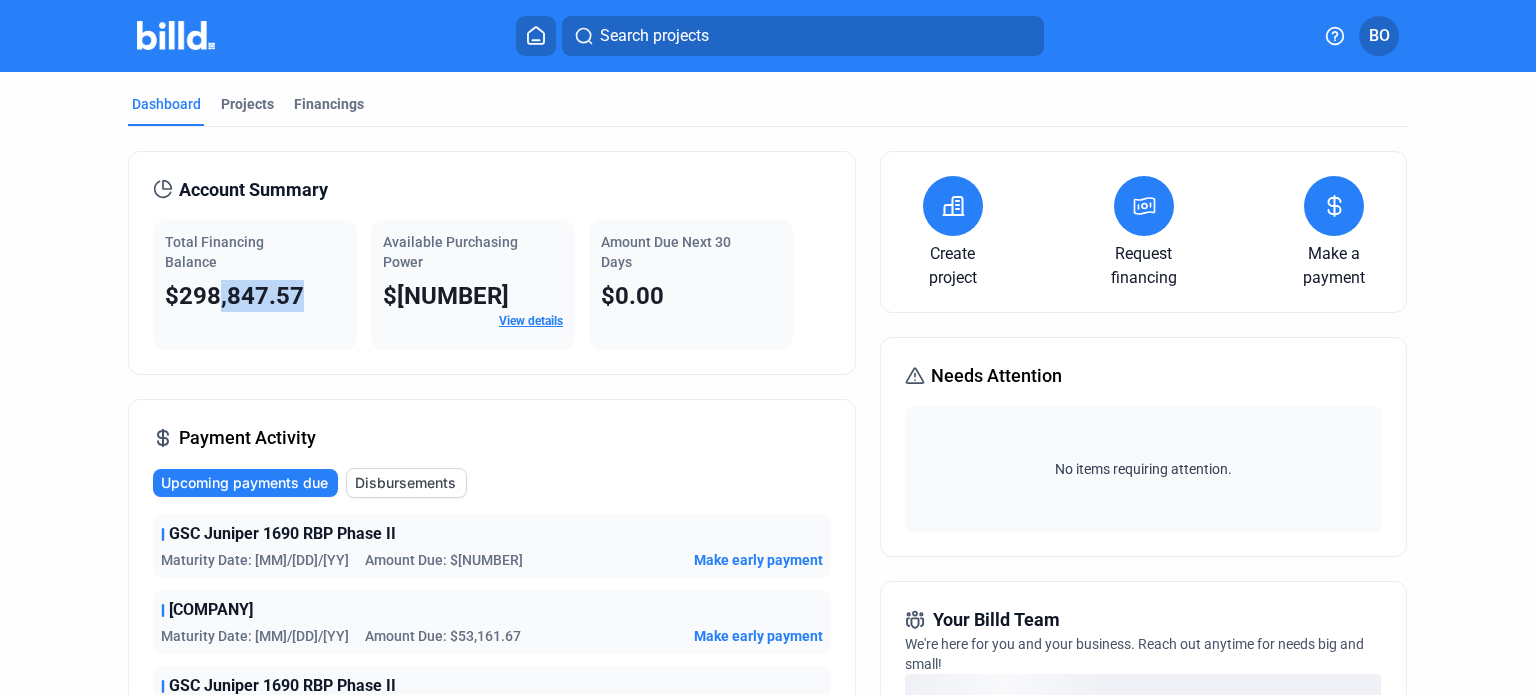 drag, startPoint x: 215, startPoint y: 290, endPoint x: 296, endPoint y: 293, distance: 81.055534 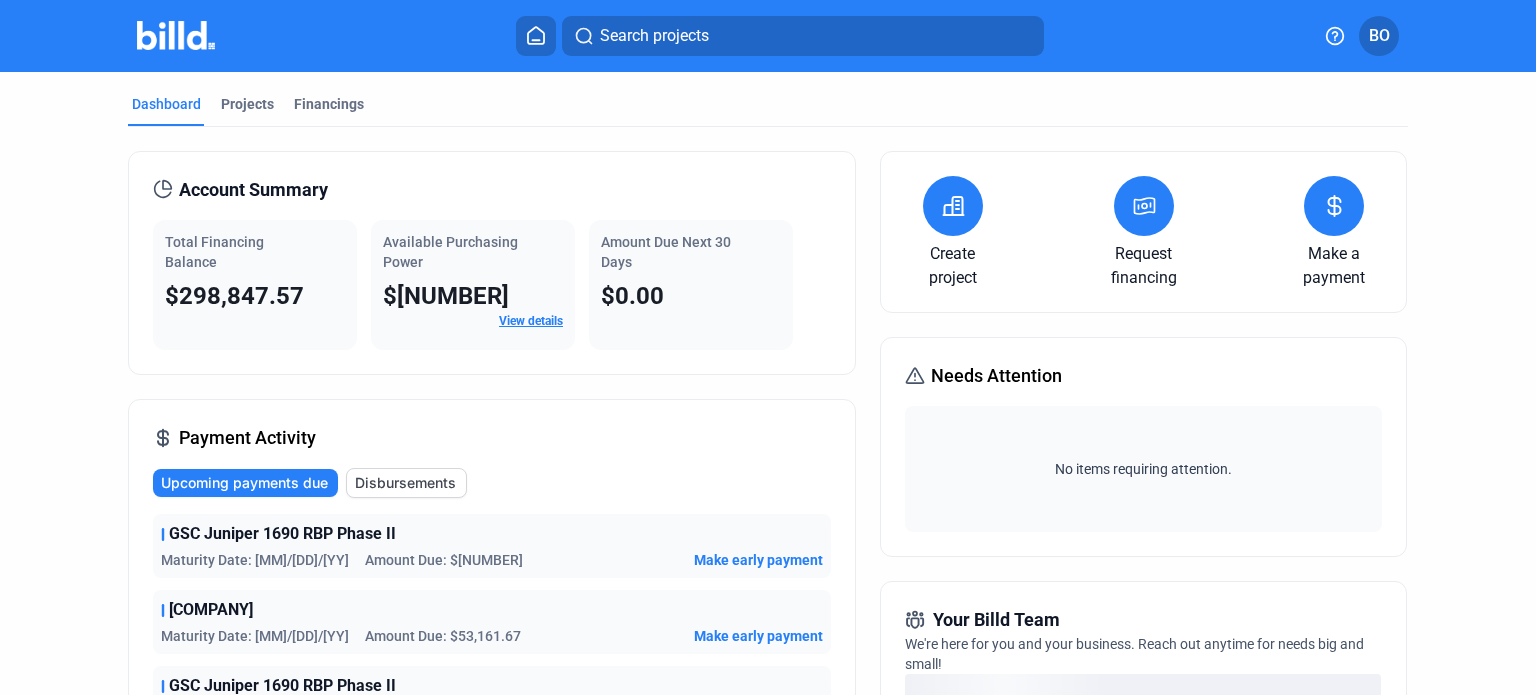 click on "Account Summary Total Financing   Balance $[NUMBER] Available Purchasing   Power $[NUMBER] View details Amount Due Next 30   Days $[NUMBER]" at bounding box center [492, 263] 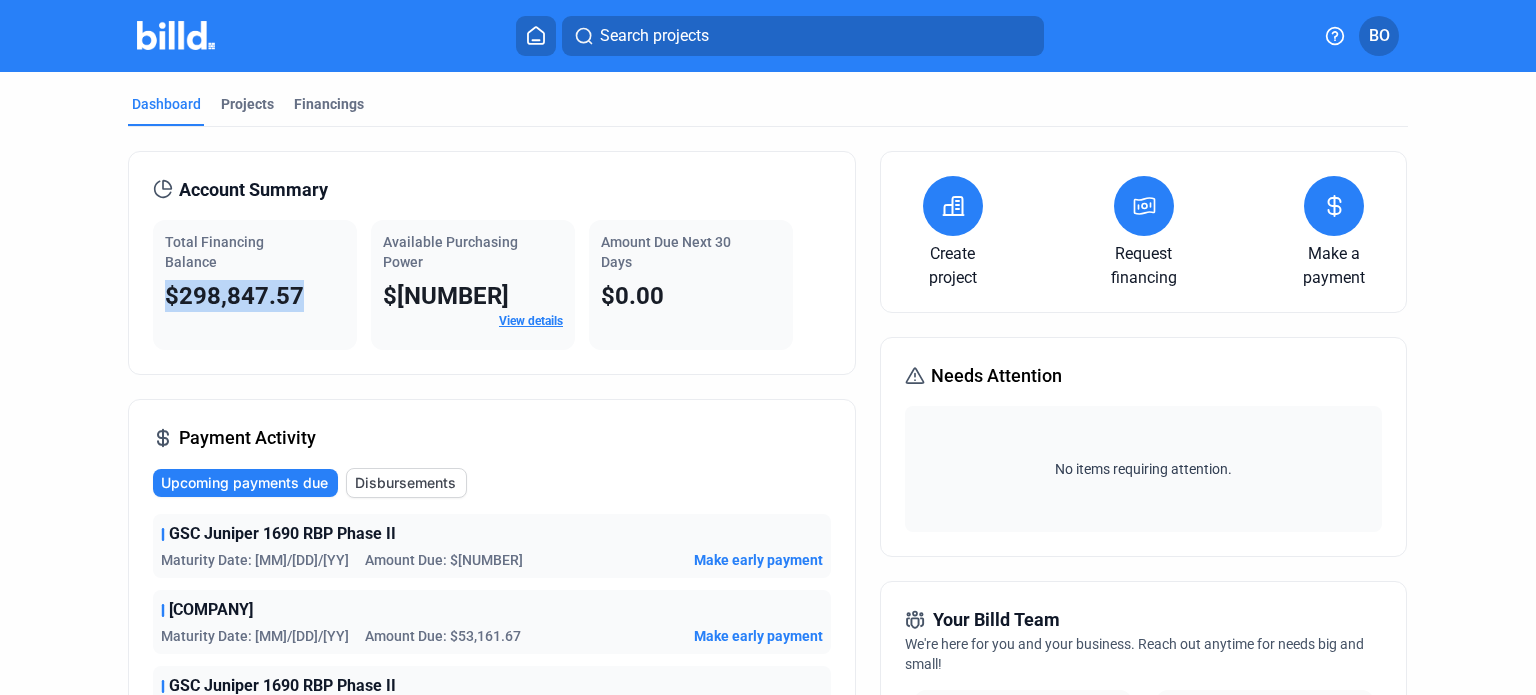 drag, startPoint x: 165, startPoint y: 291, endPoint x: 320, endPoint y: 292, distance: 155.00322 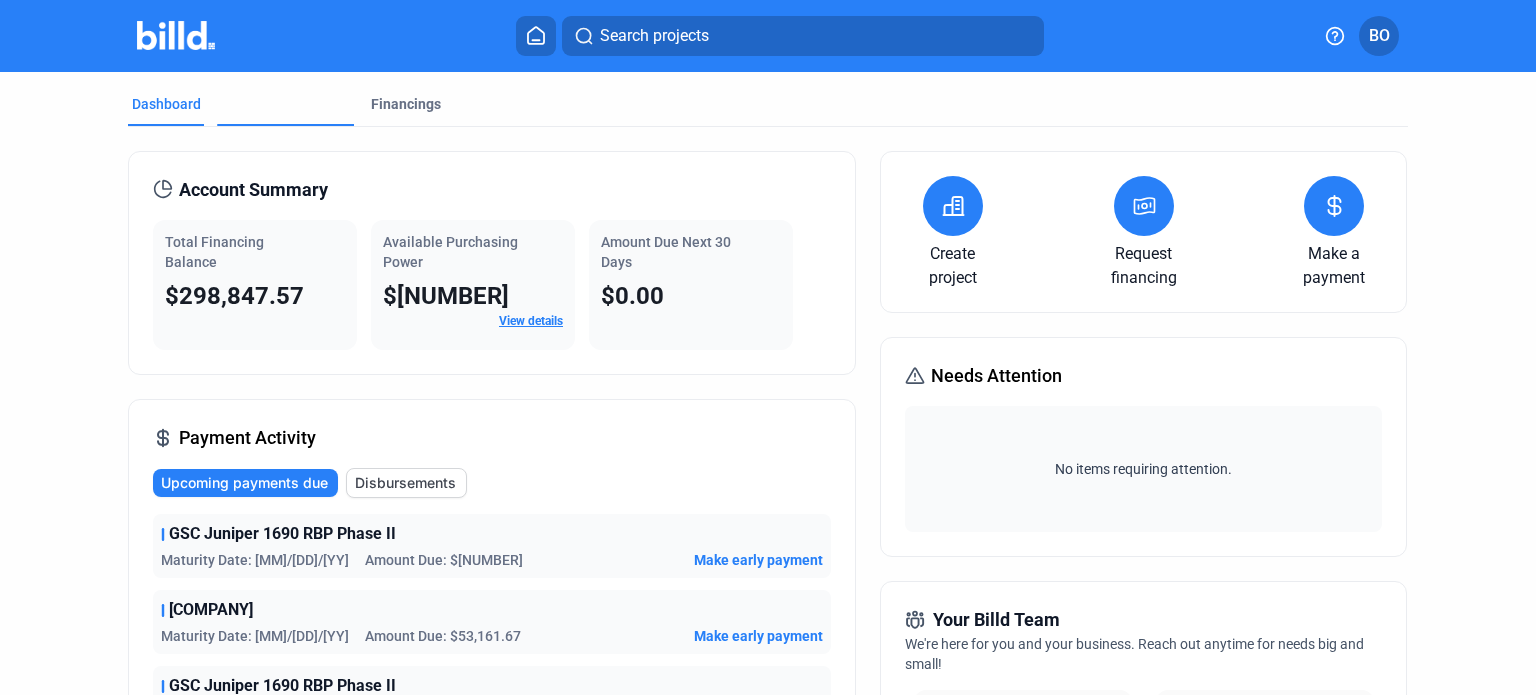 click on "Projects" at bounding box center (247, 166) 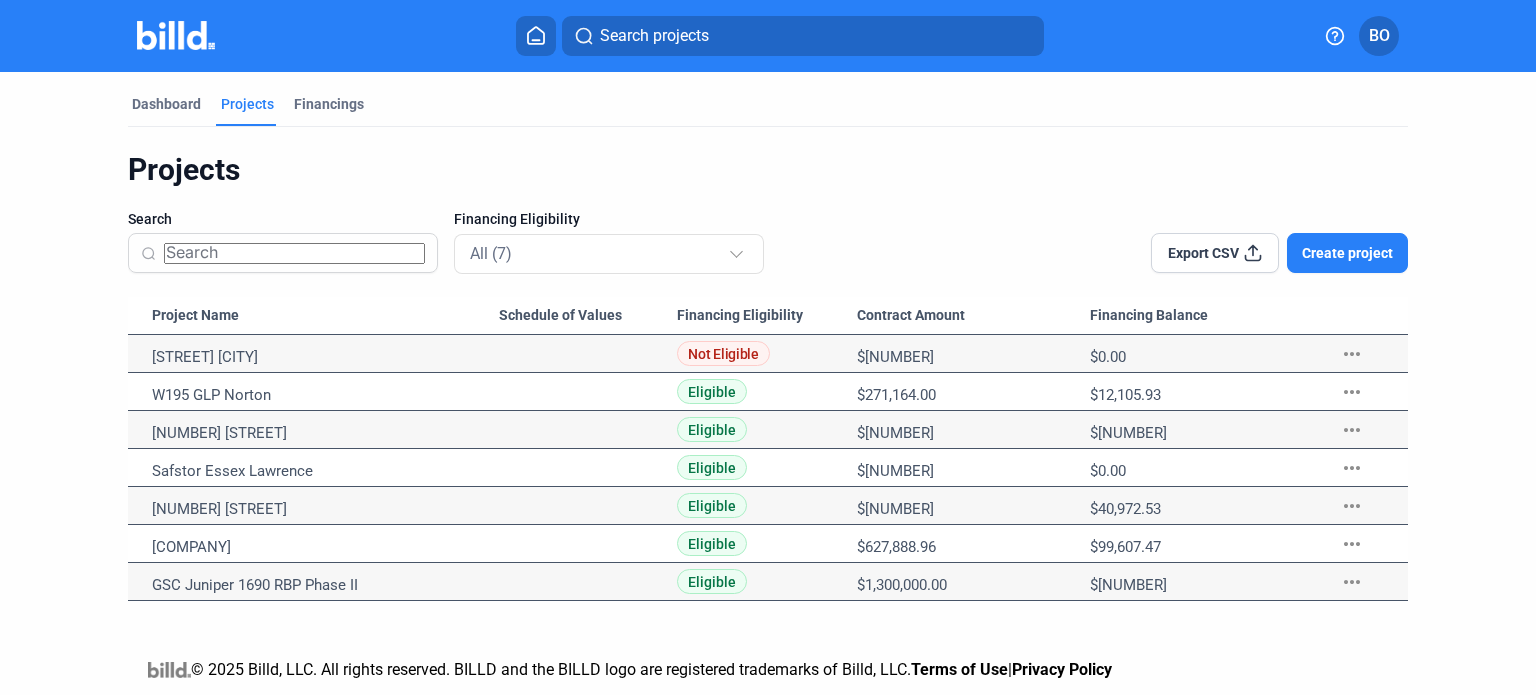 drag, startPoint x: 852, startPoint y: 587, endPoint x: 959, endPoint y: 586, distance: 107.00467 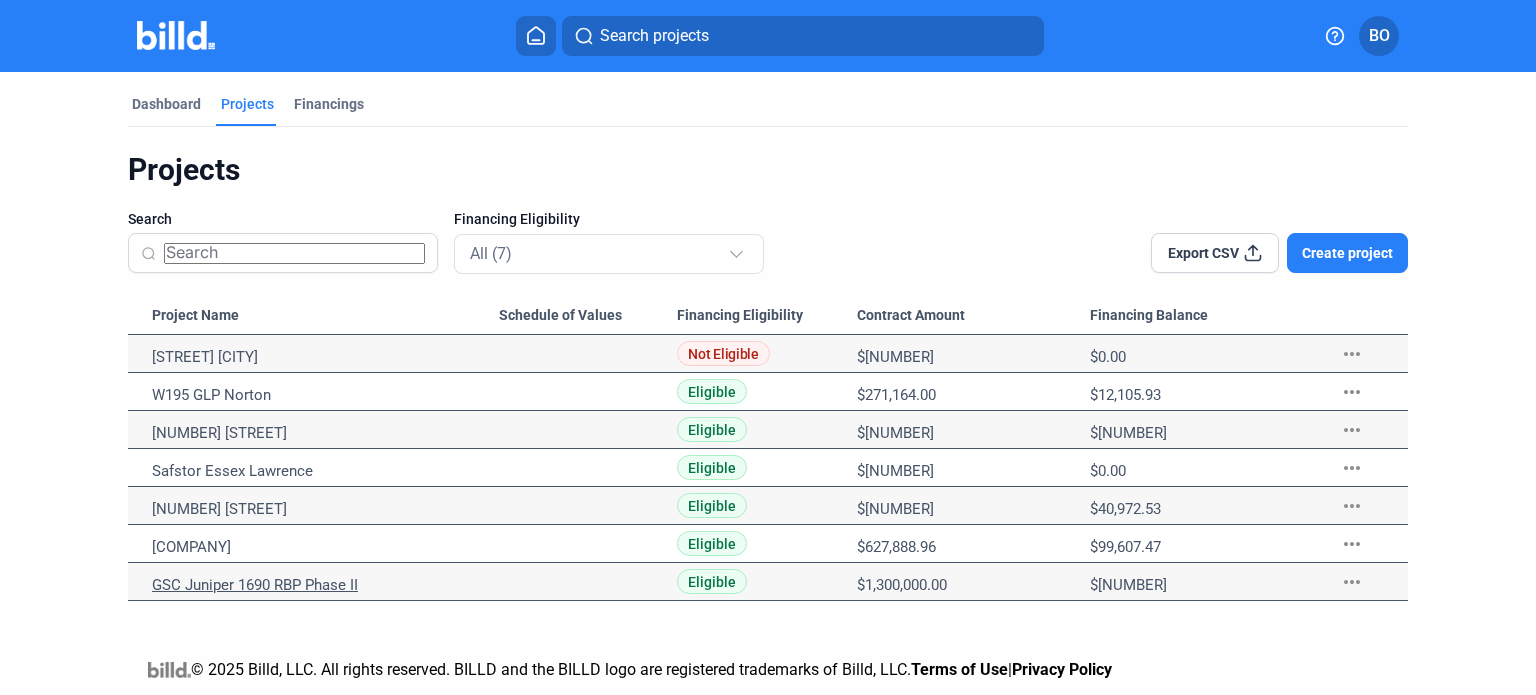 click on "GSC Juniper 1690 RBP Phase II" at bounding box center [325, 357] 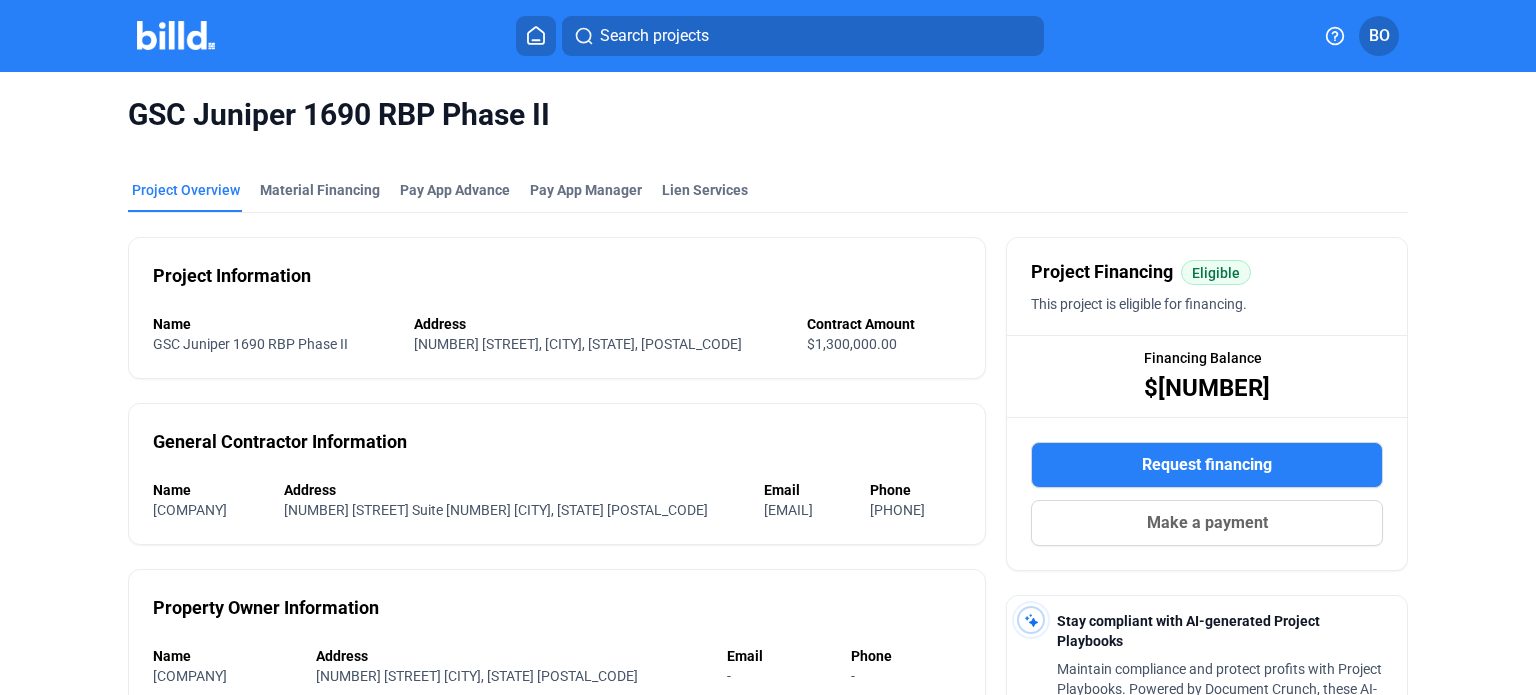 drag, startPoint x: 1134, startPoint y: 392, endPoint x: 1282, endPoint y: 397, distance: 148.08444 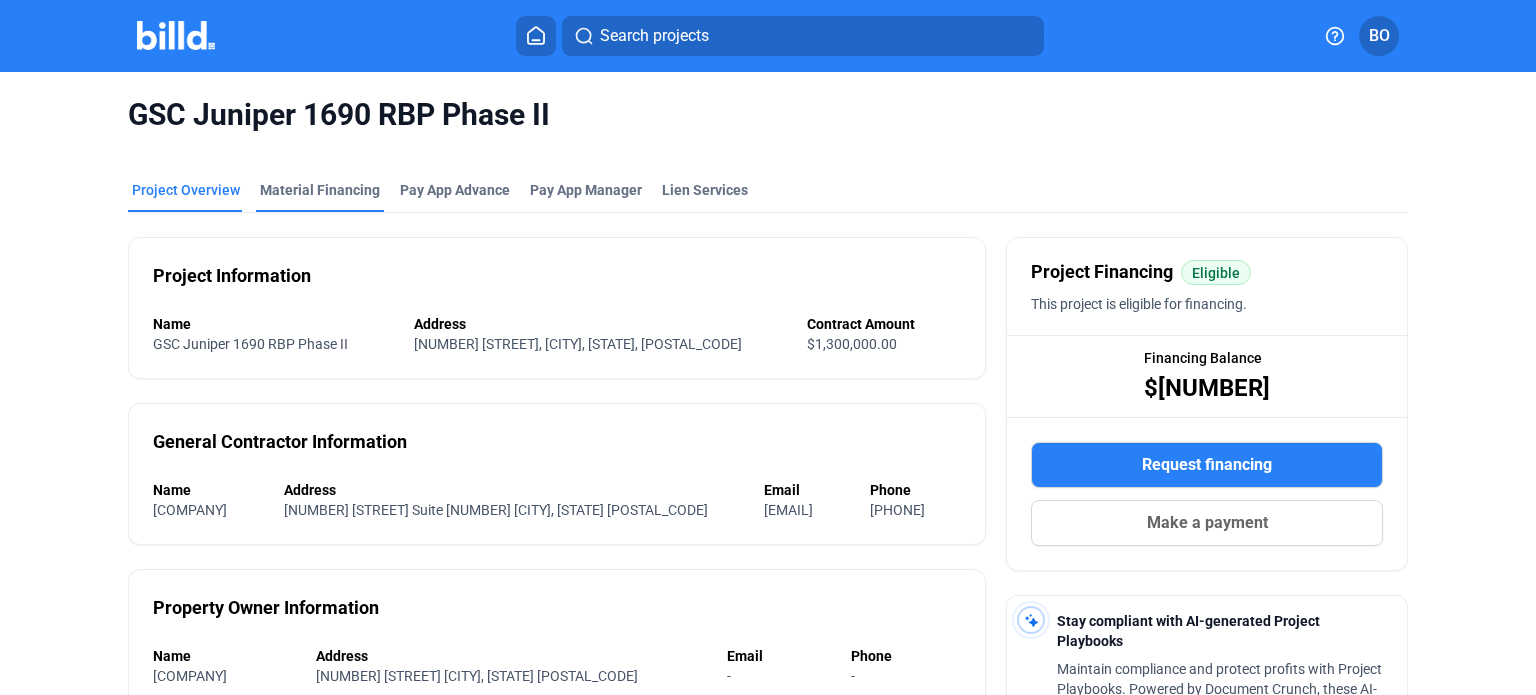 click on "Material Financing" at bounding box center [320, 190] 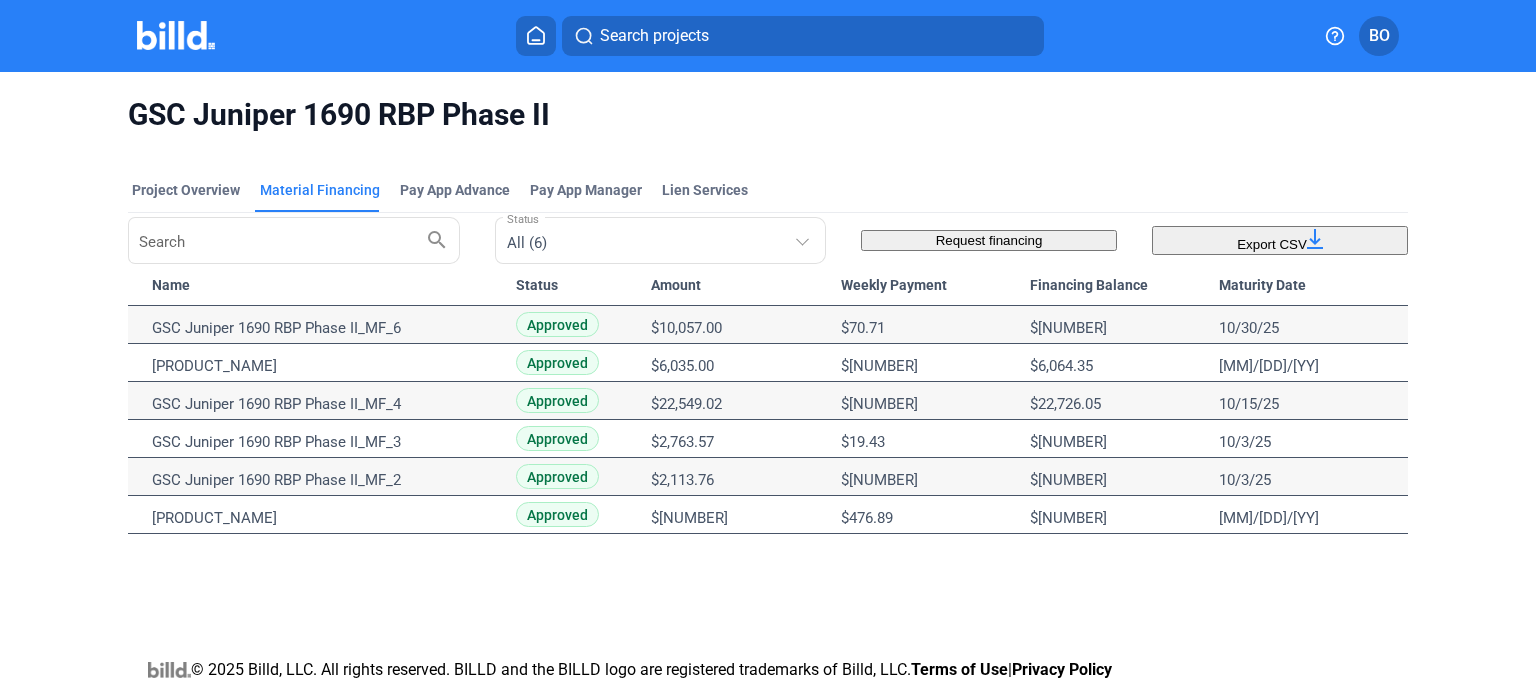 drag, startPoint x: 648, startPoint y: 566, endPoint x: 744, endPoint y: 563, distance: 96.04687 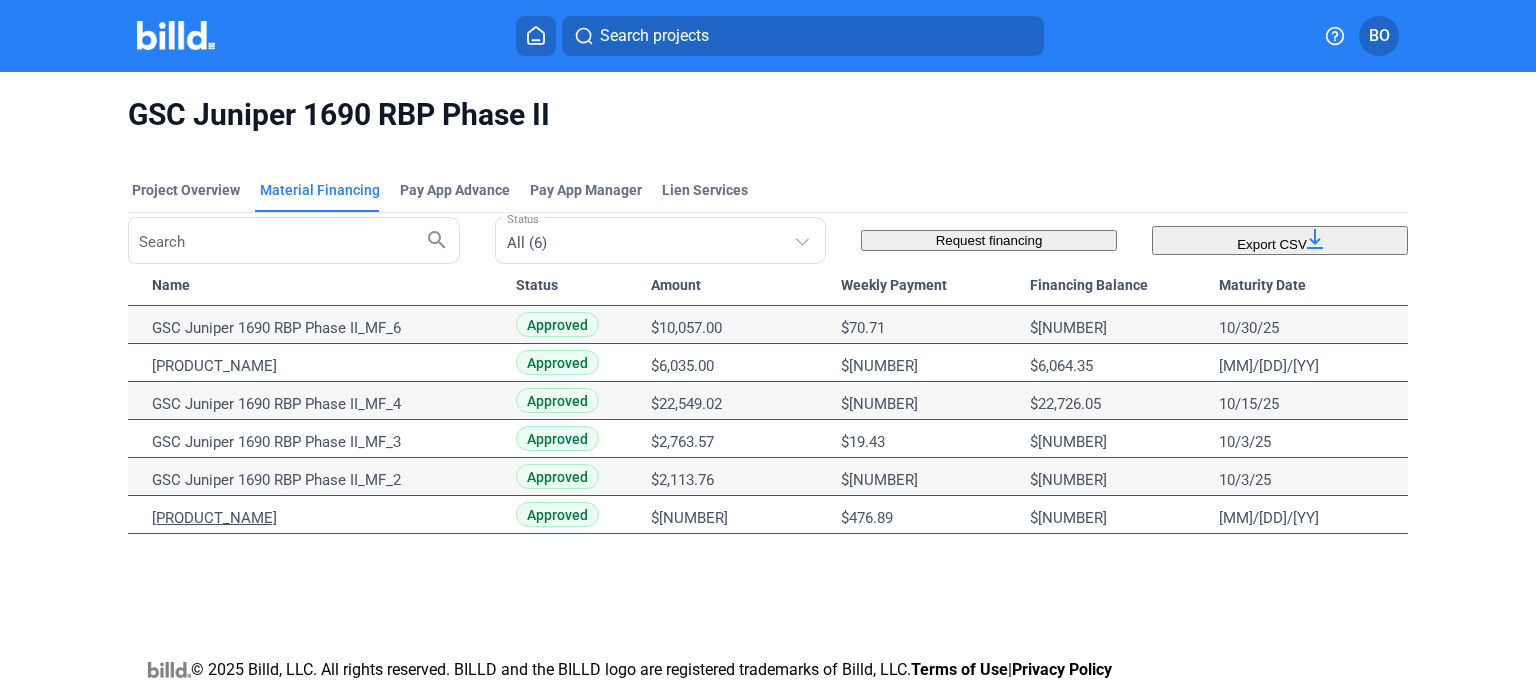 click on "[PRODUCT_NAME]" at bounding box center [325, 328] 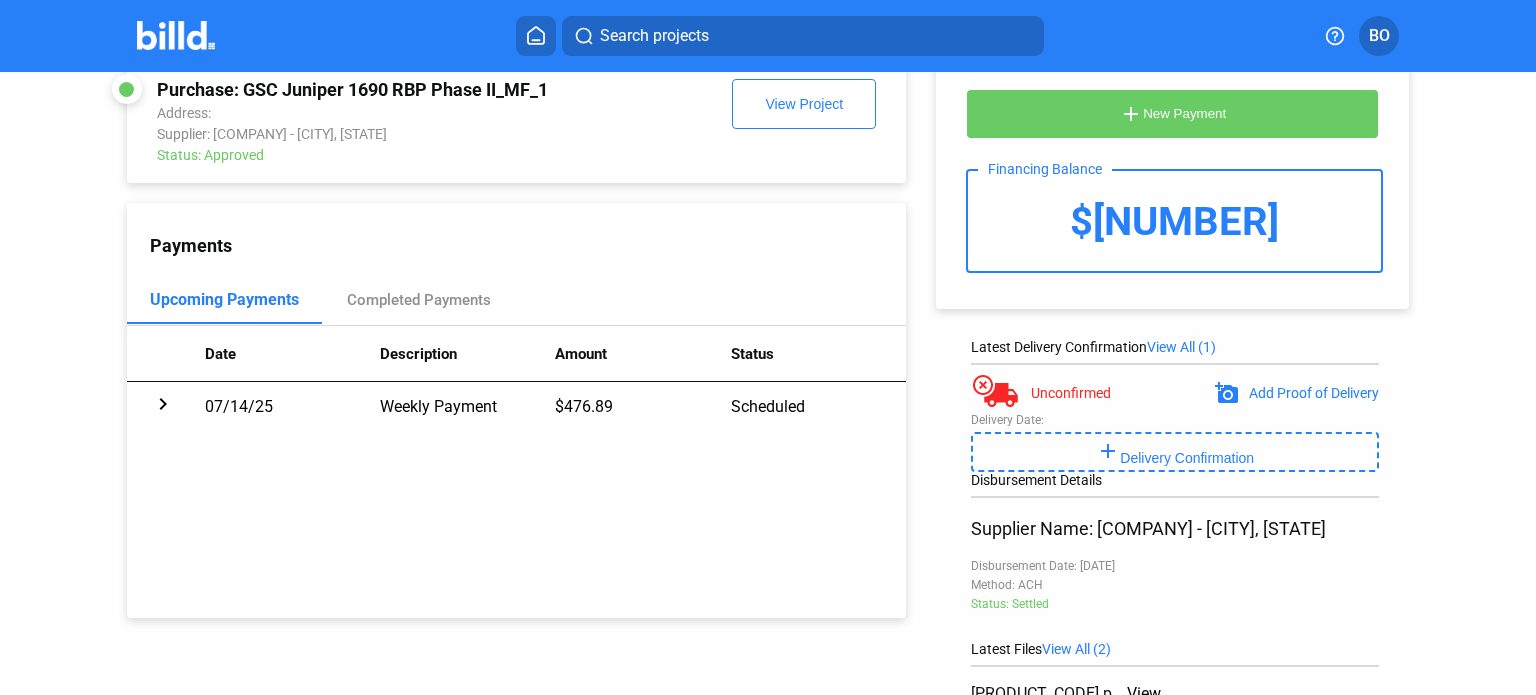 scroll, scrollTop: 0, scrollLeft: 0, axis: both 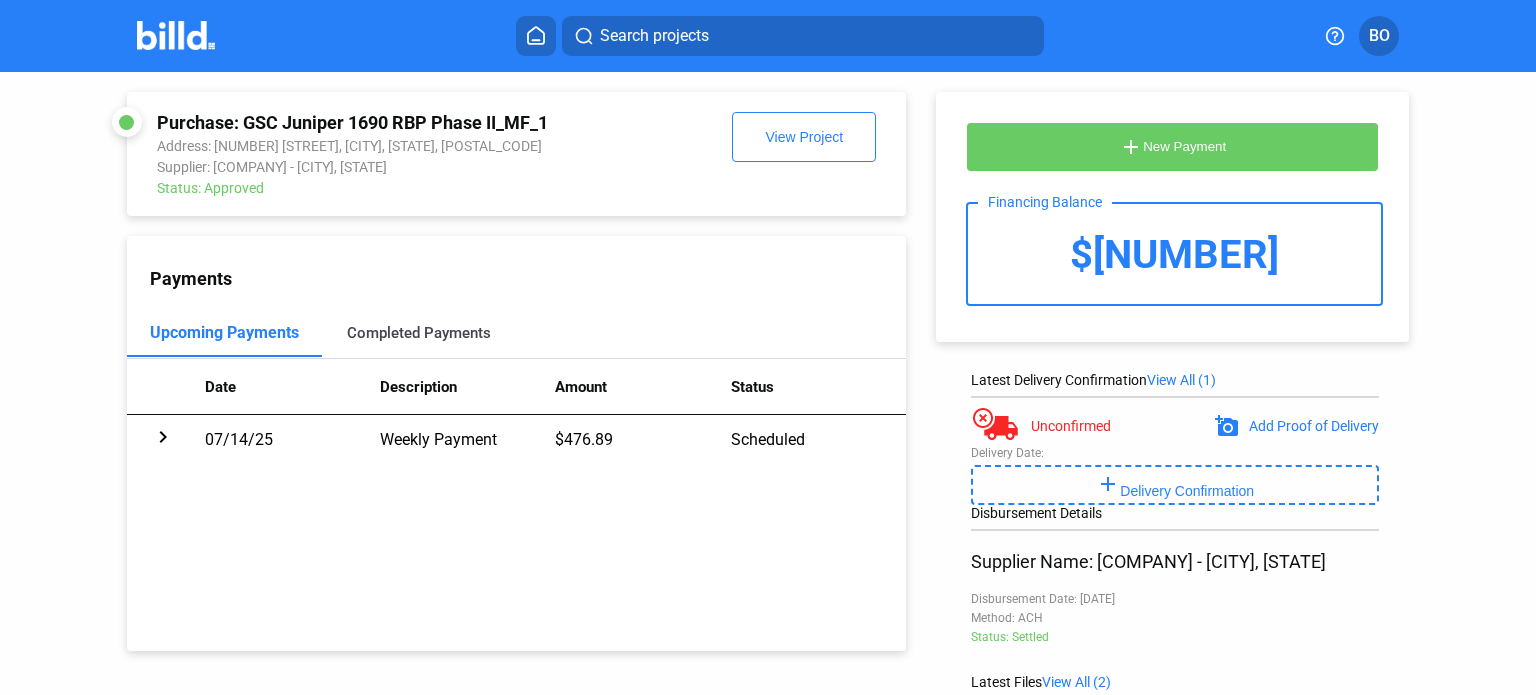 click on "Completed Payments" at bounding box center (419, 333) 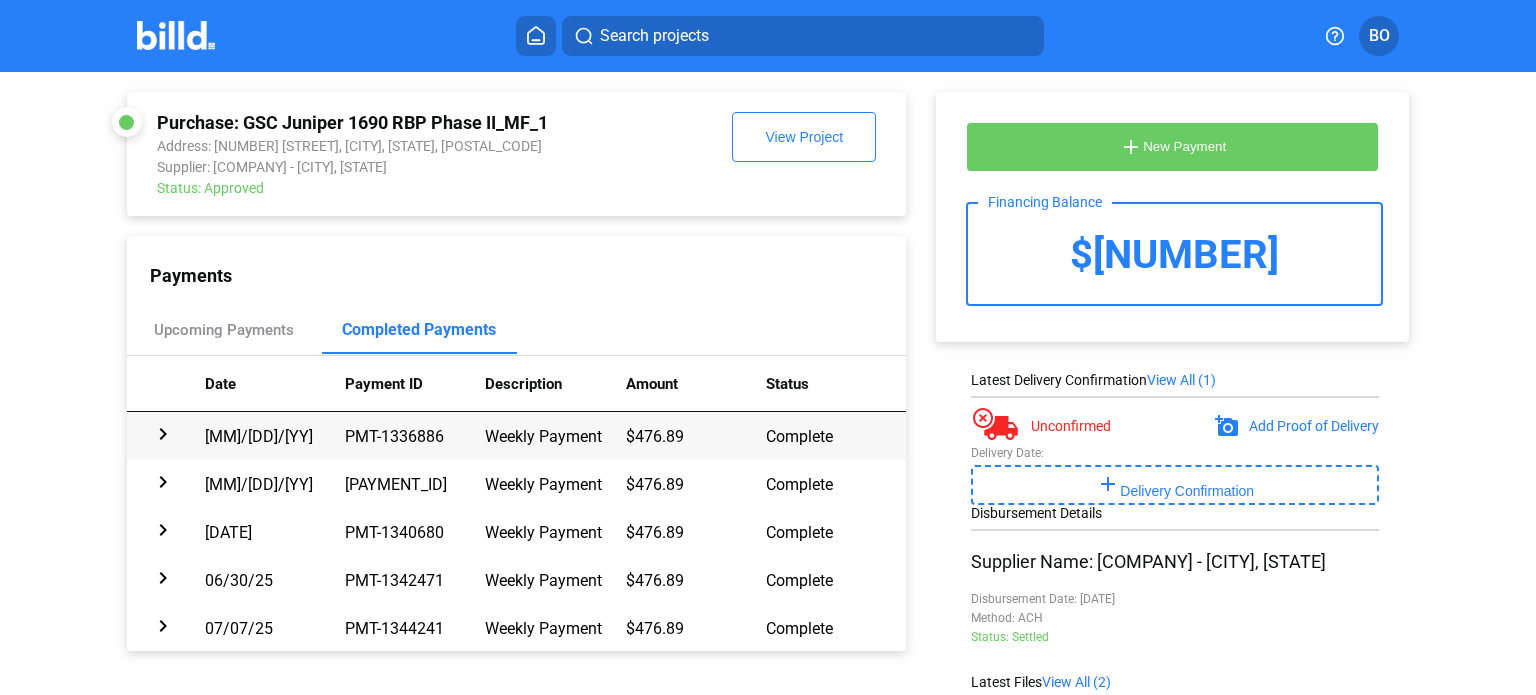 scroll, scrollTop: 4, scrollLeft: 0, axis: vertical 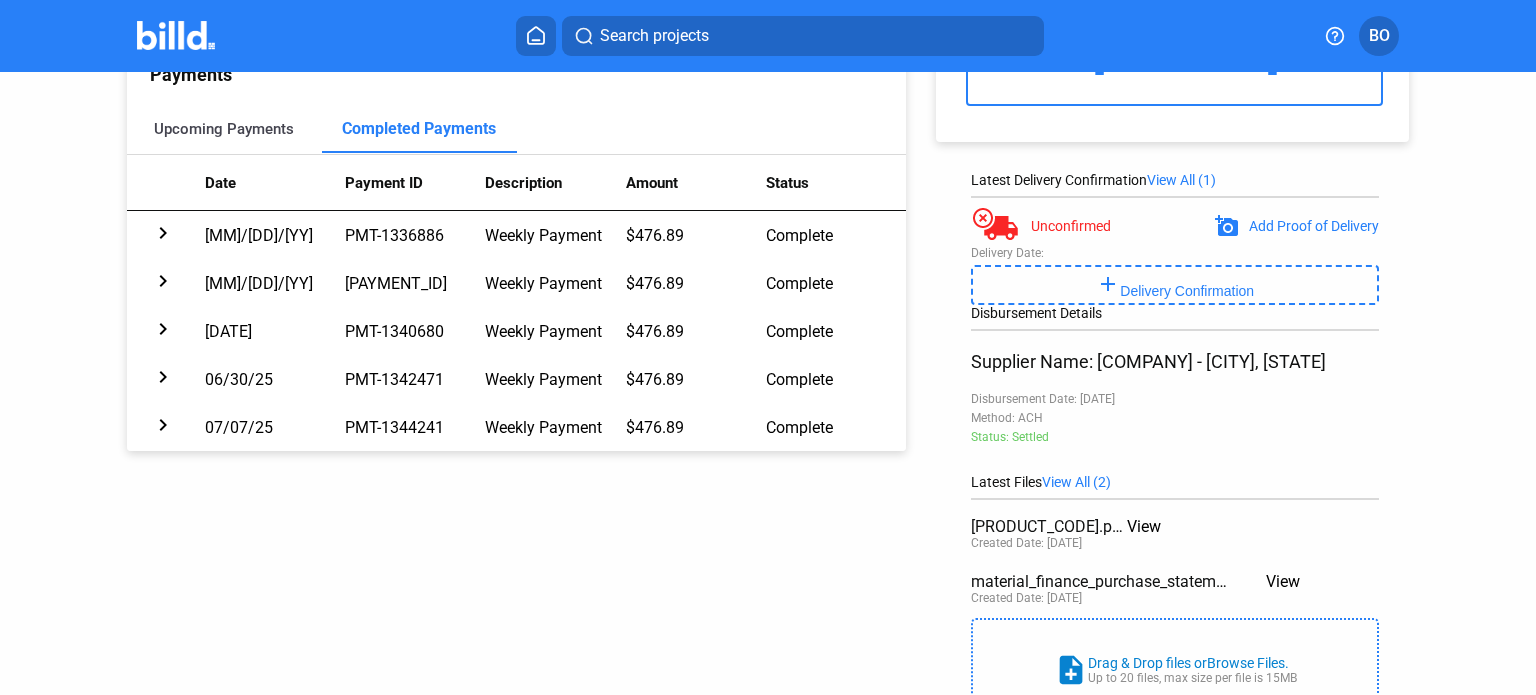 click on "Upcoming Payments" at bounding box center [224, 129] 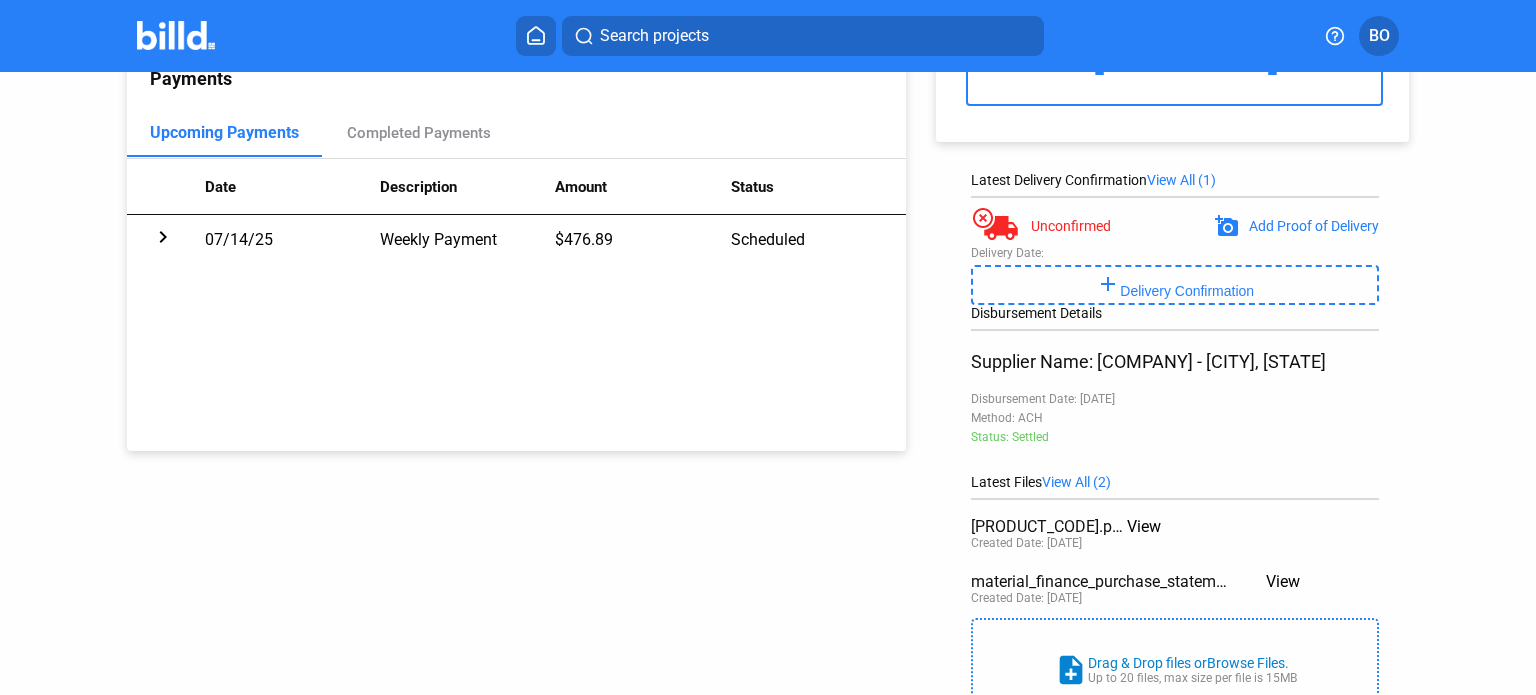 scroll, scrollTop: 0, scrollLeft: 0, axis: both 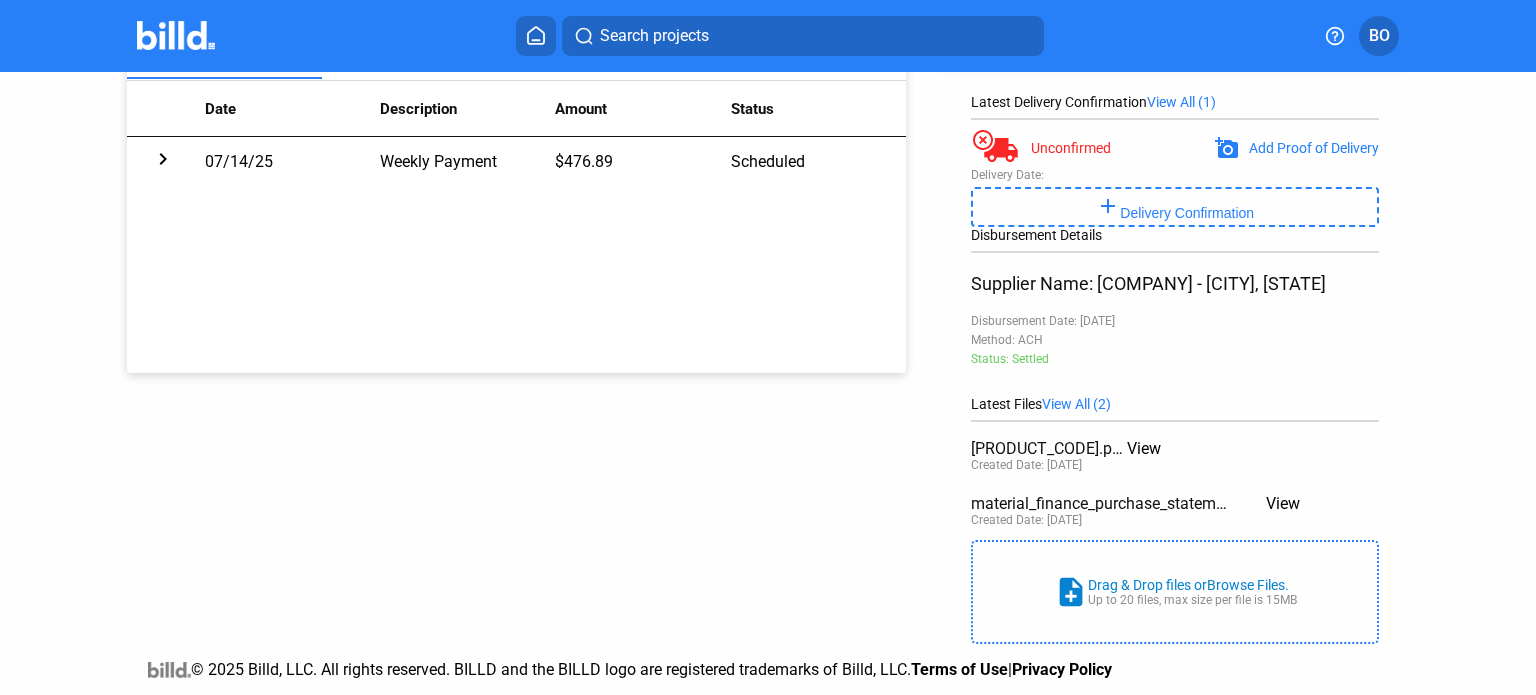 click on "View" at bounding box center [1144, 448] 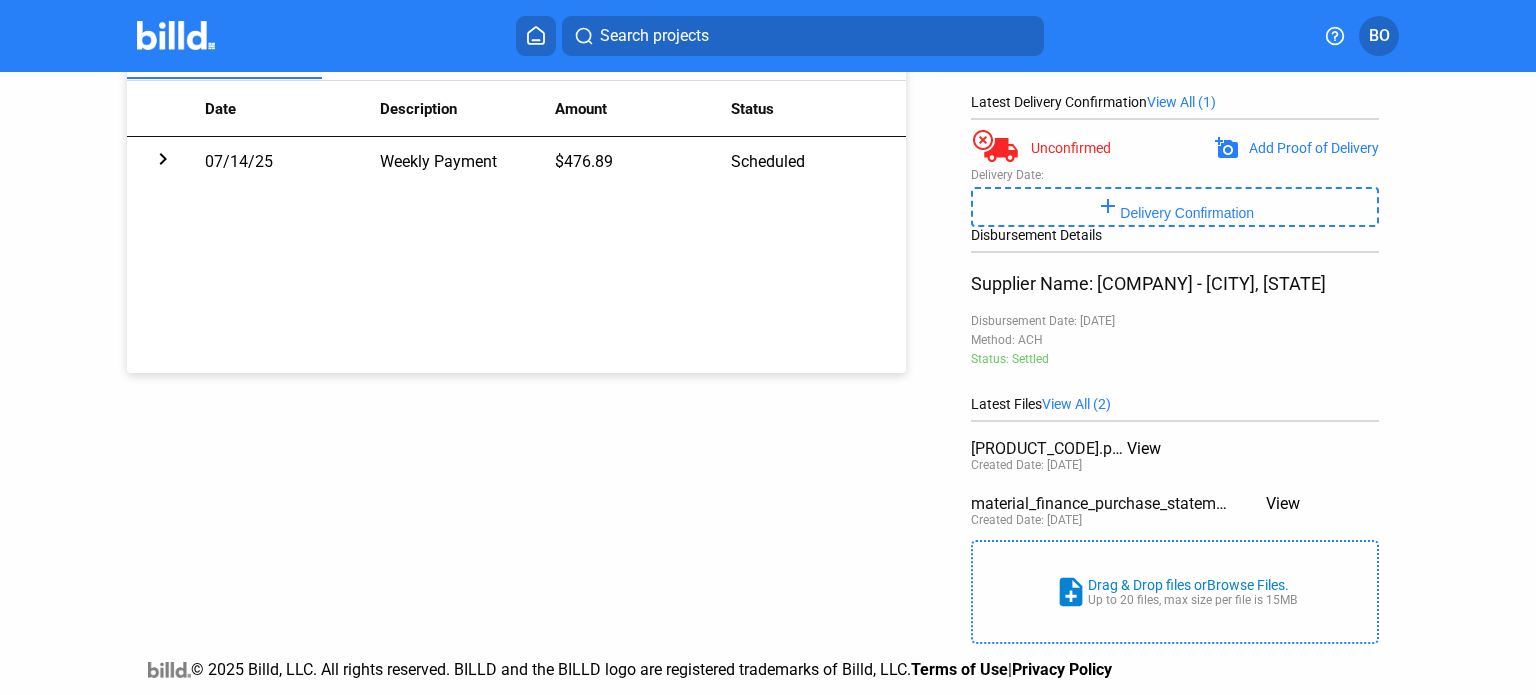 scroll, scrollTop: 210, scrollLeft: 0, axis: vertical 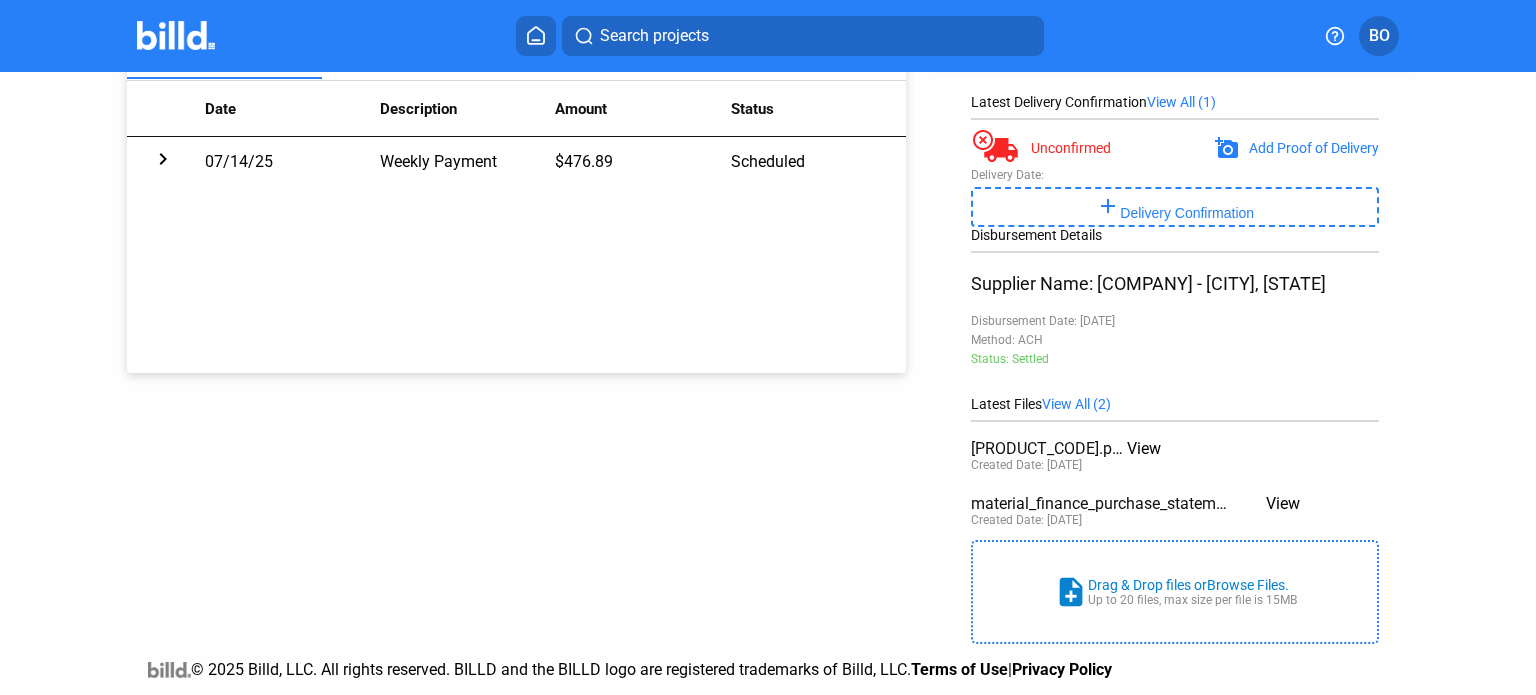 click at bounding box center [176, 35] 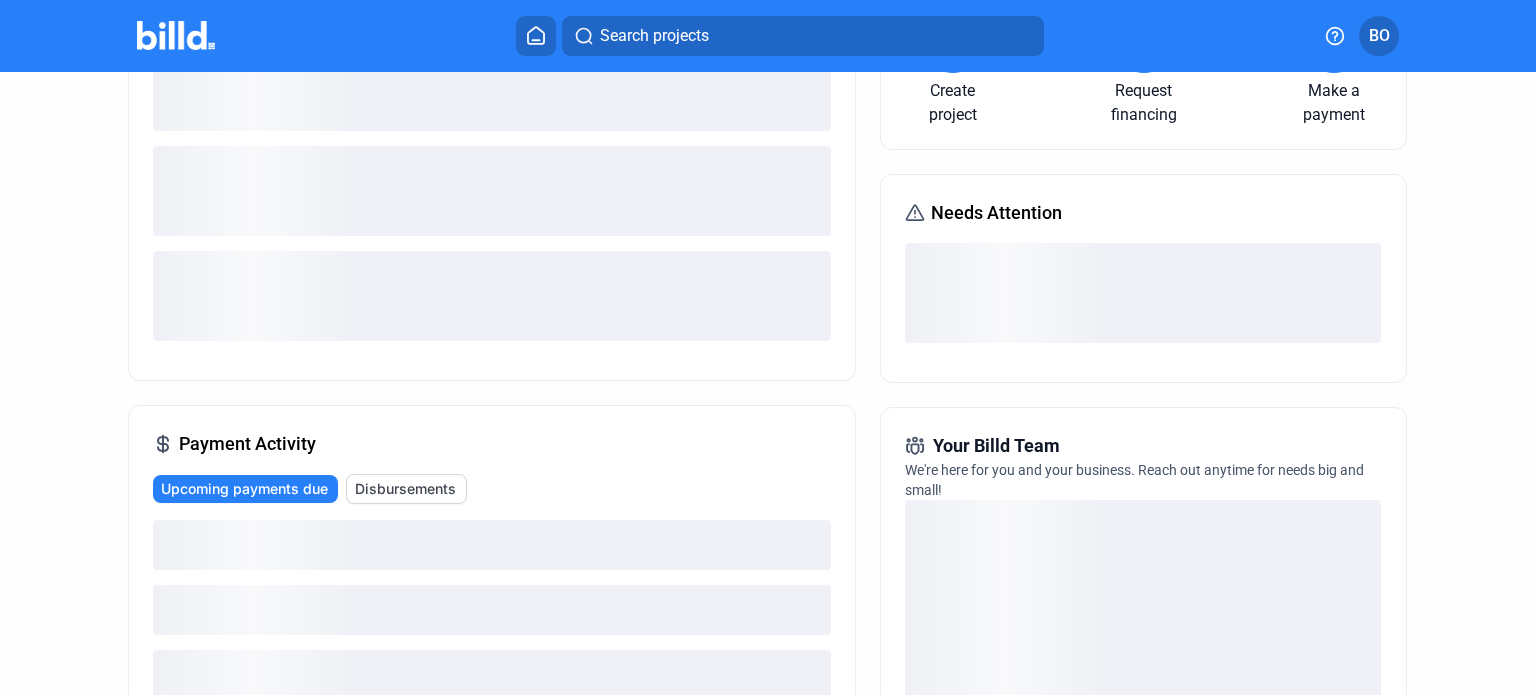 scroll, scrollTop: 0, scrollLeft: 0, axis: both 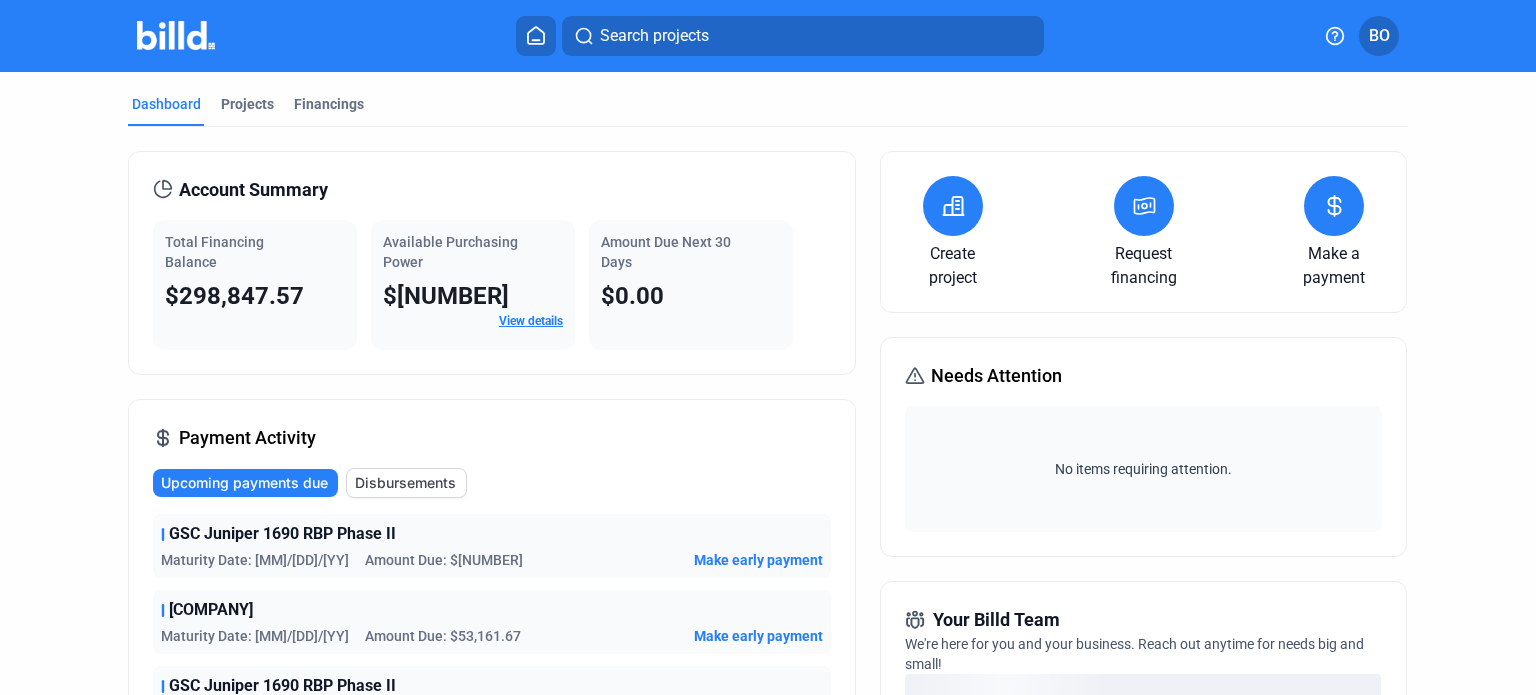 click at bounding box center (1334, 206) 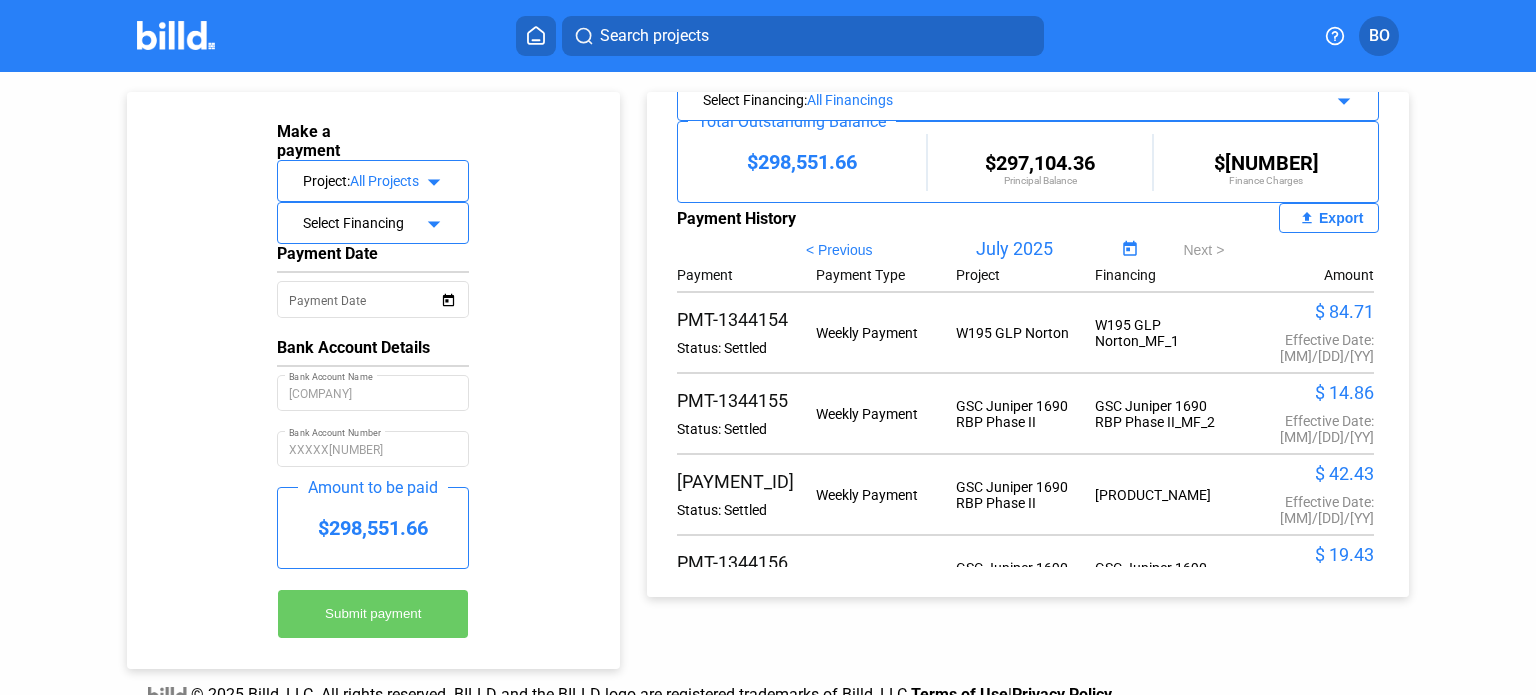 scroll, scrollTop: 200, scrollLeft: 0, axis: vertical 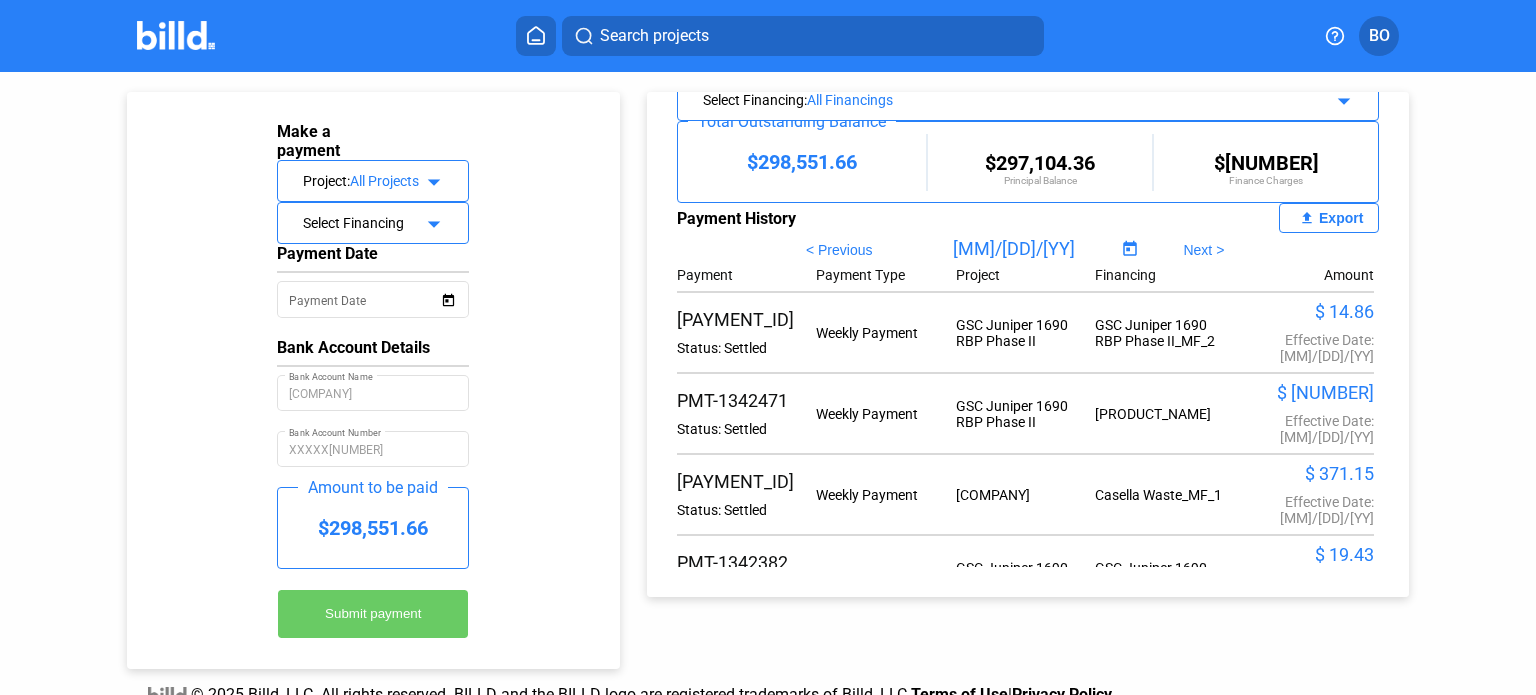 drag, startPoint x: 1295, startPoint y: 408, endPoint x: 1348, endPoint y: 407, distance: 53.009434 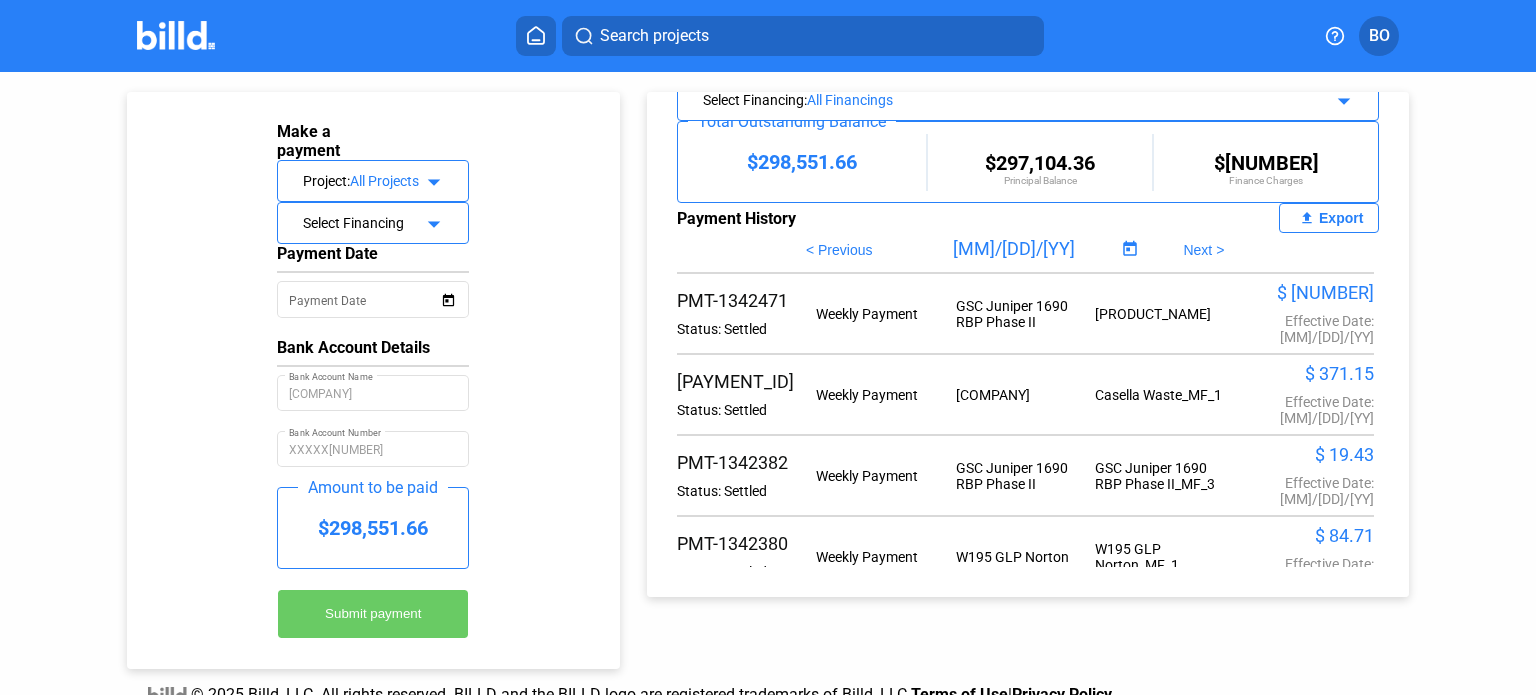 drag, startPoint x: 1081, startPoint y: 405, endPoint x: 1164, endPoint y: 405, distance: 83 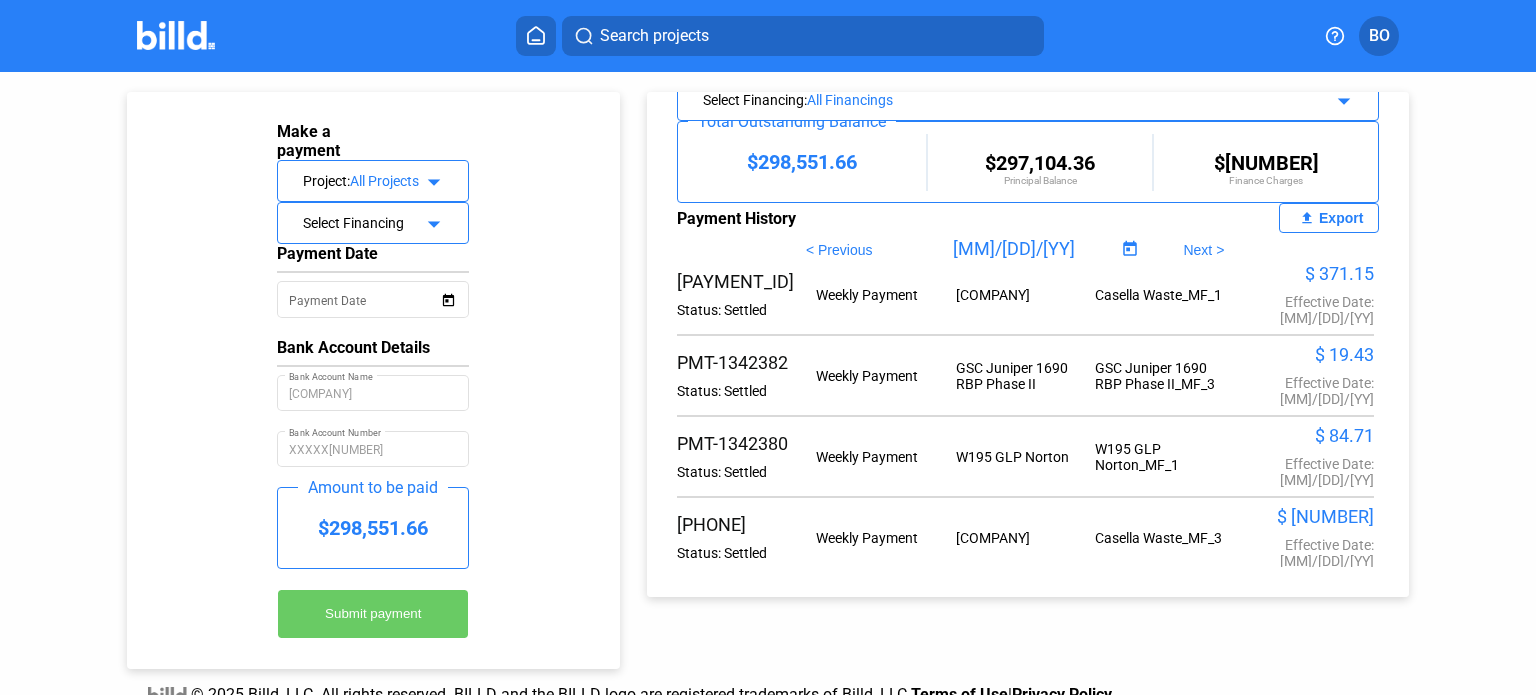 click on "Search projects BO" at bounding box center [768, 36] 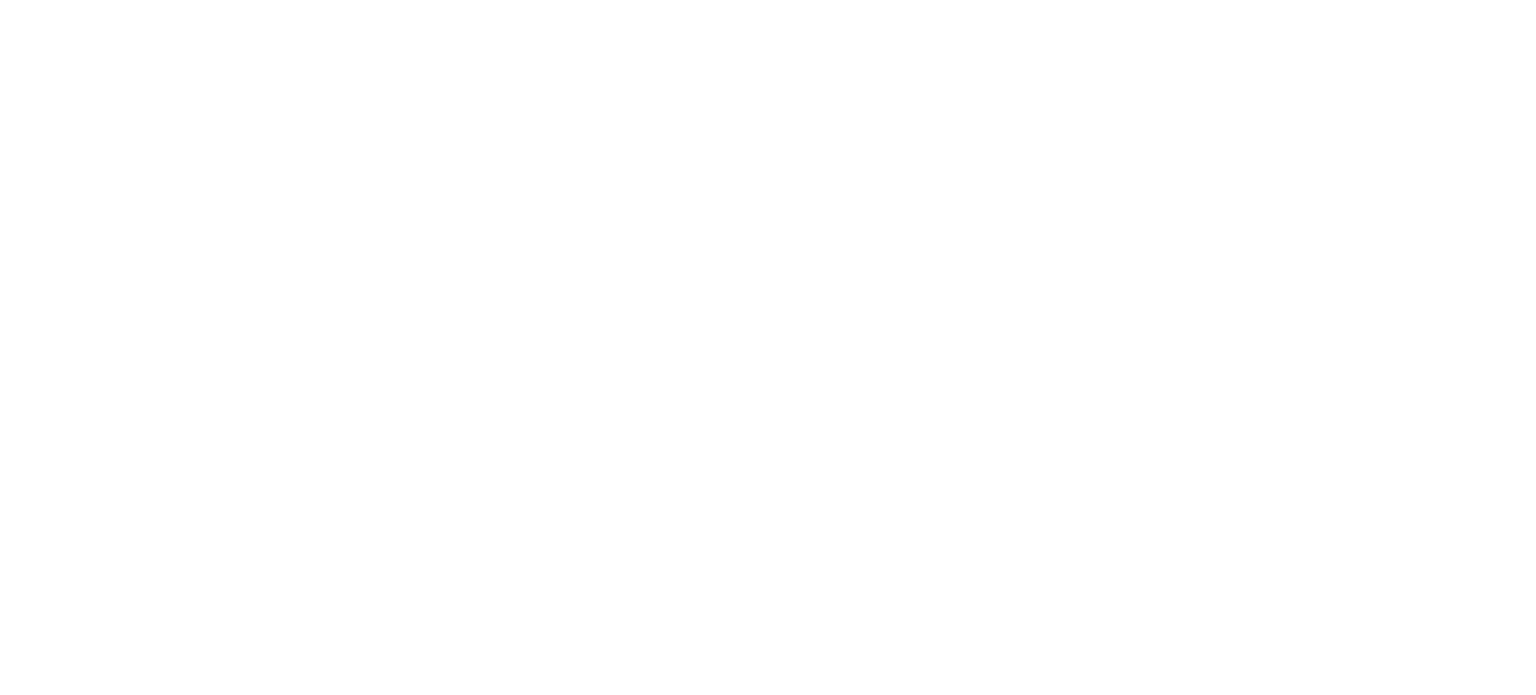 scroll, scrollTop: 0, scrollLeft: 0, axis: both 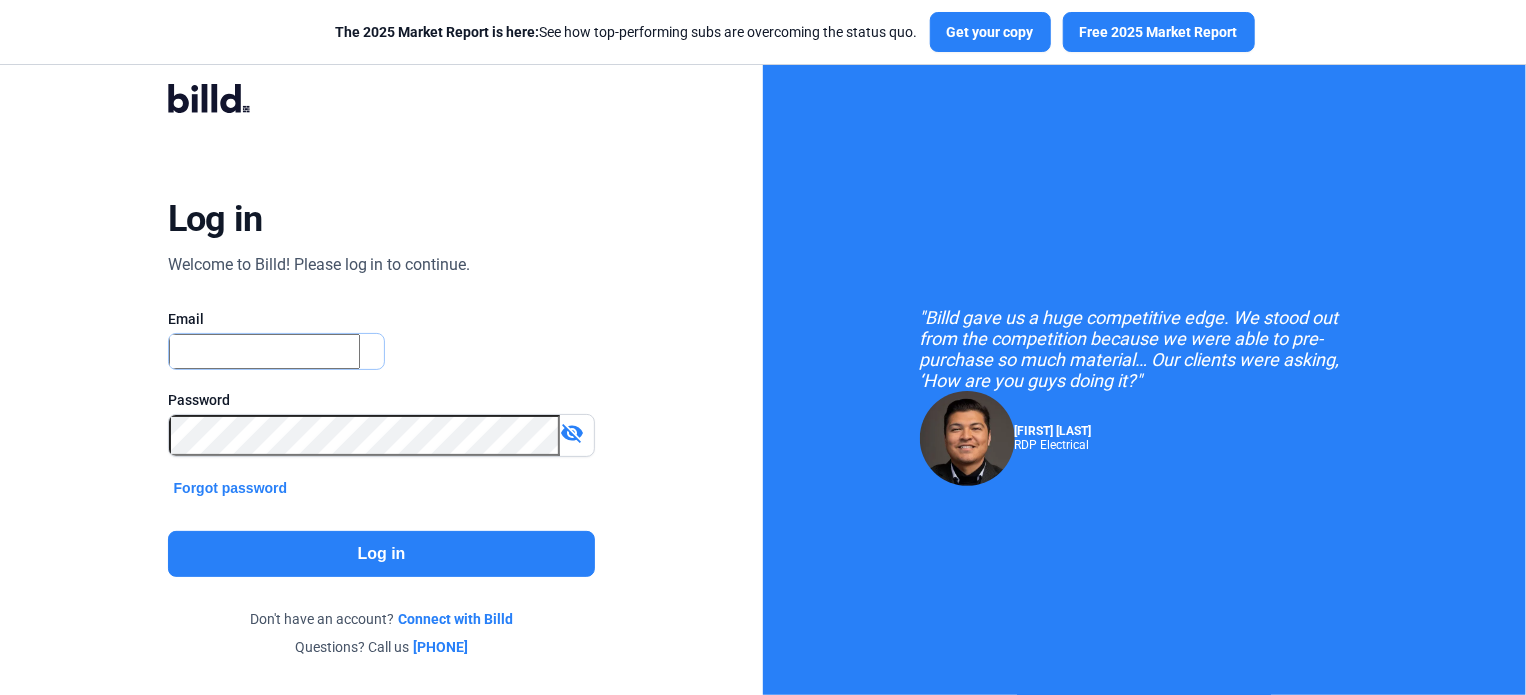 type on "[EMAIL]" 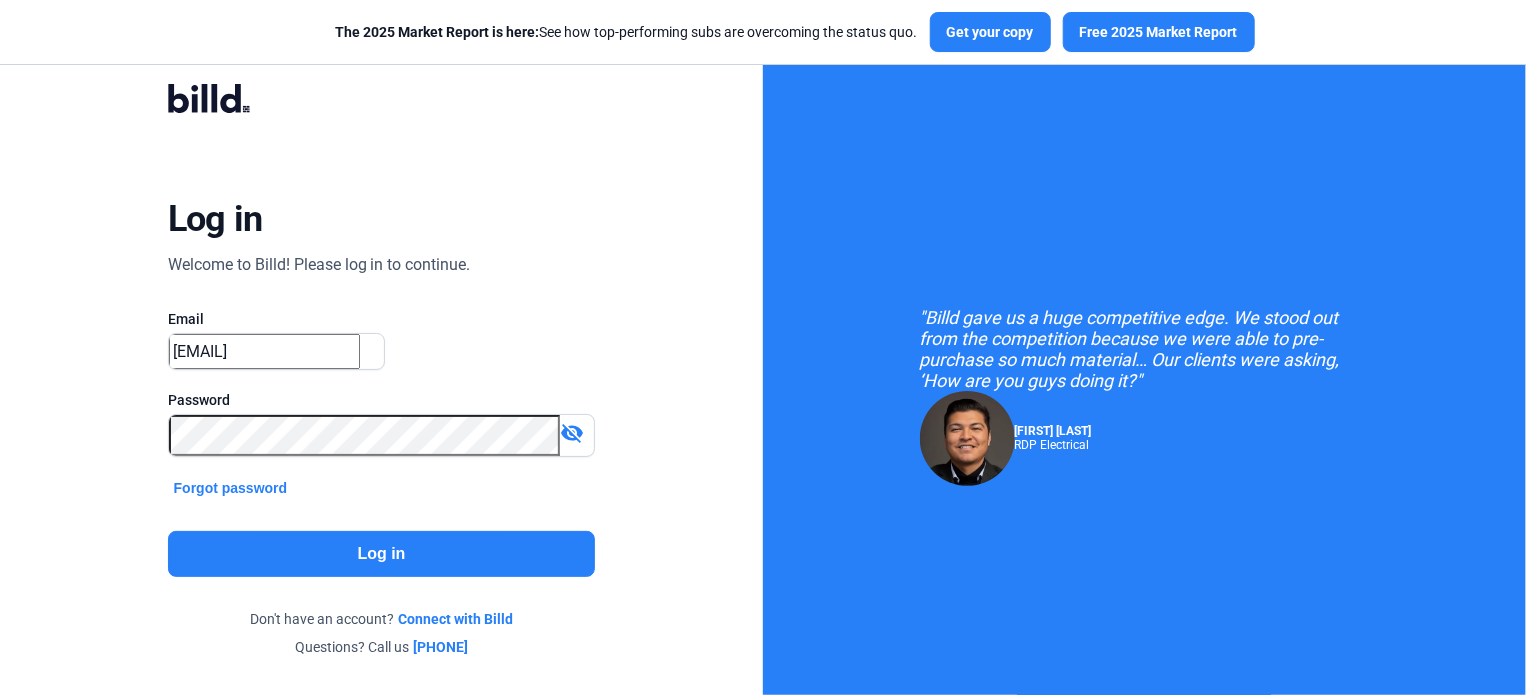 click on "Log in" at bounding box center (382, 554) 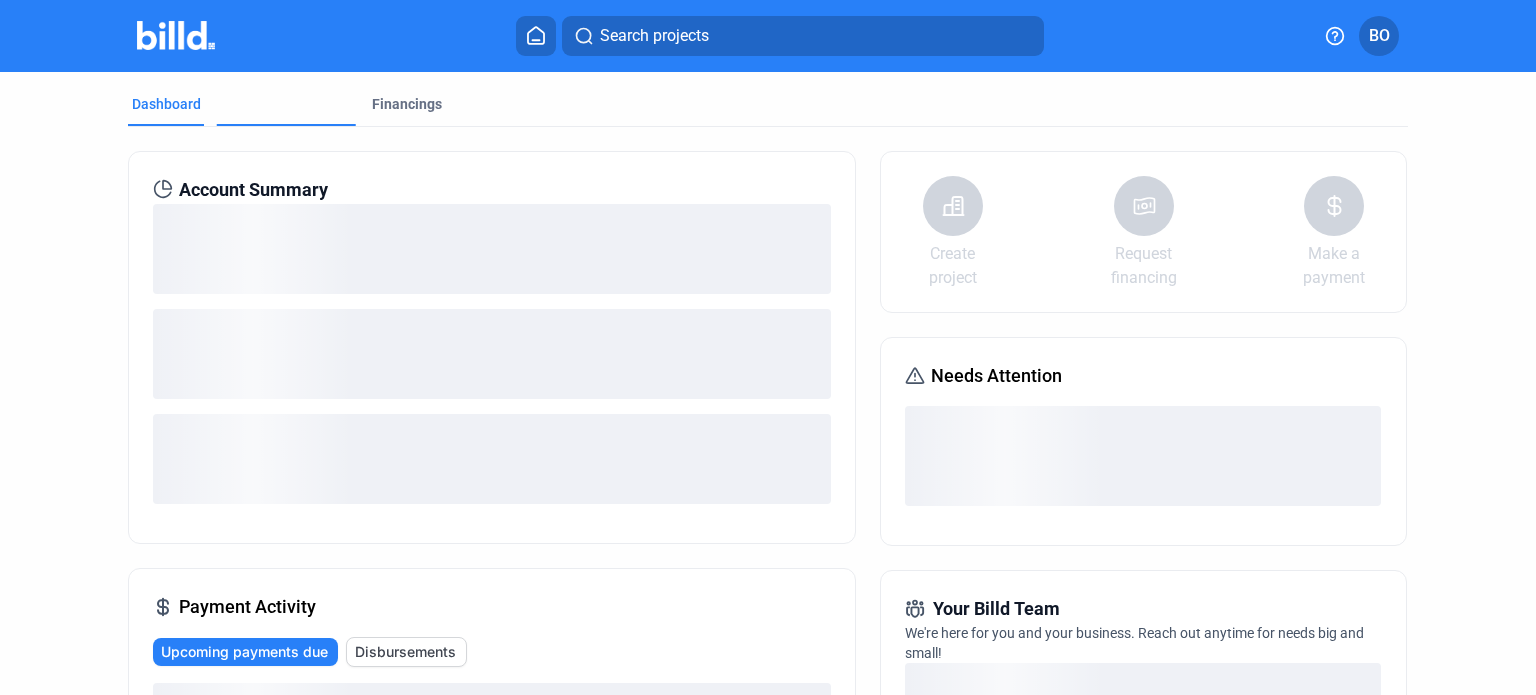 click on "Projects" at bounding box center (247, 167) 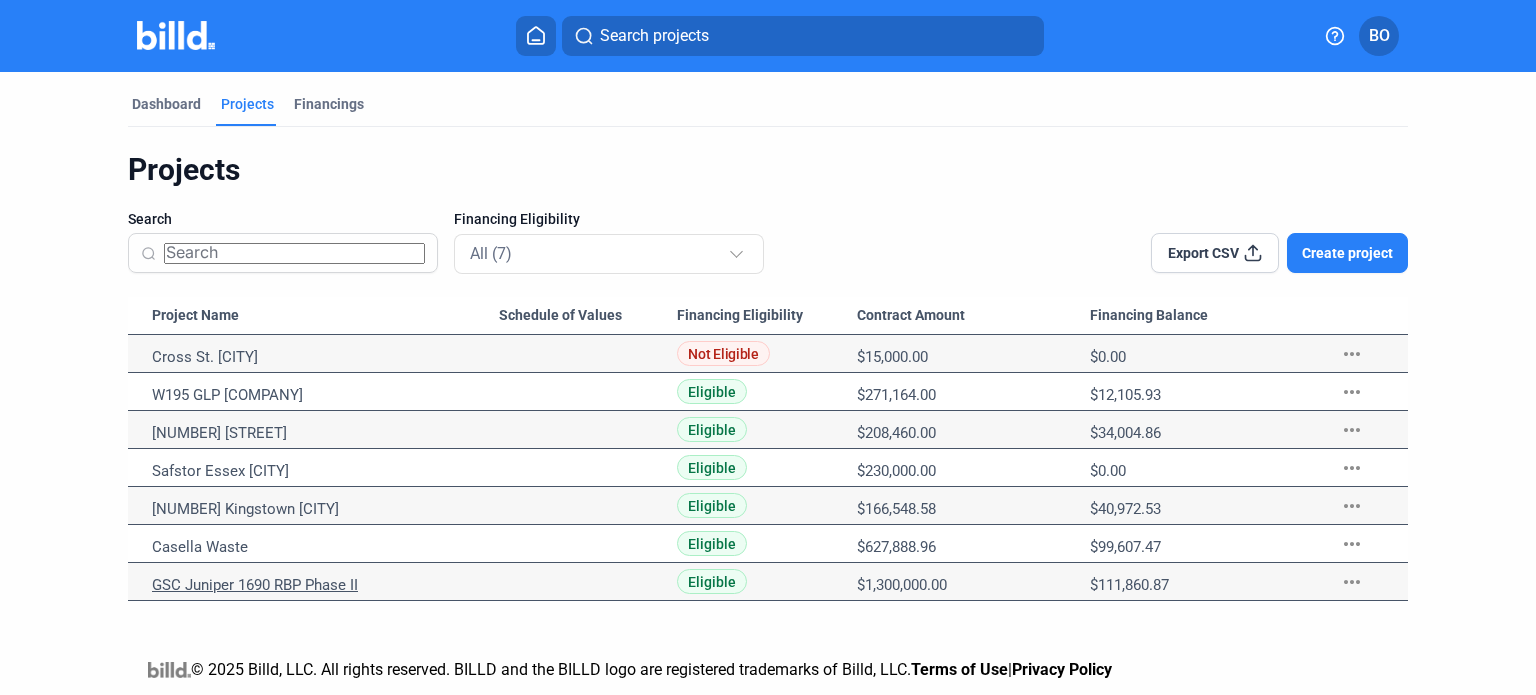 click on "GSC Juniper 1690 RBP Phase II" at bounding box center (325, 357) 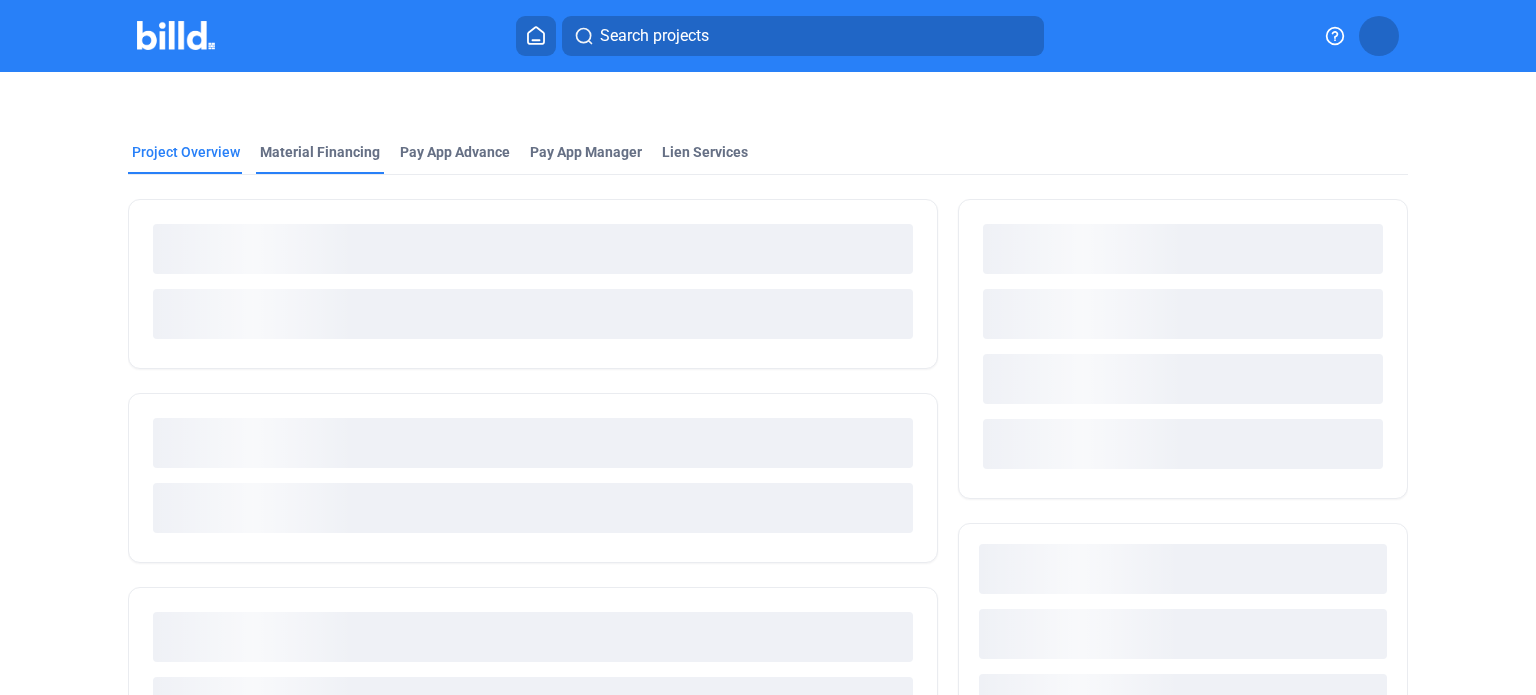 click on "Material Financing" at bounding box center (320, 152) 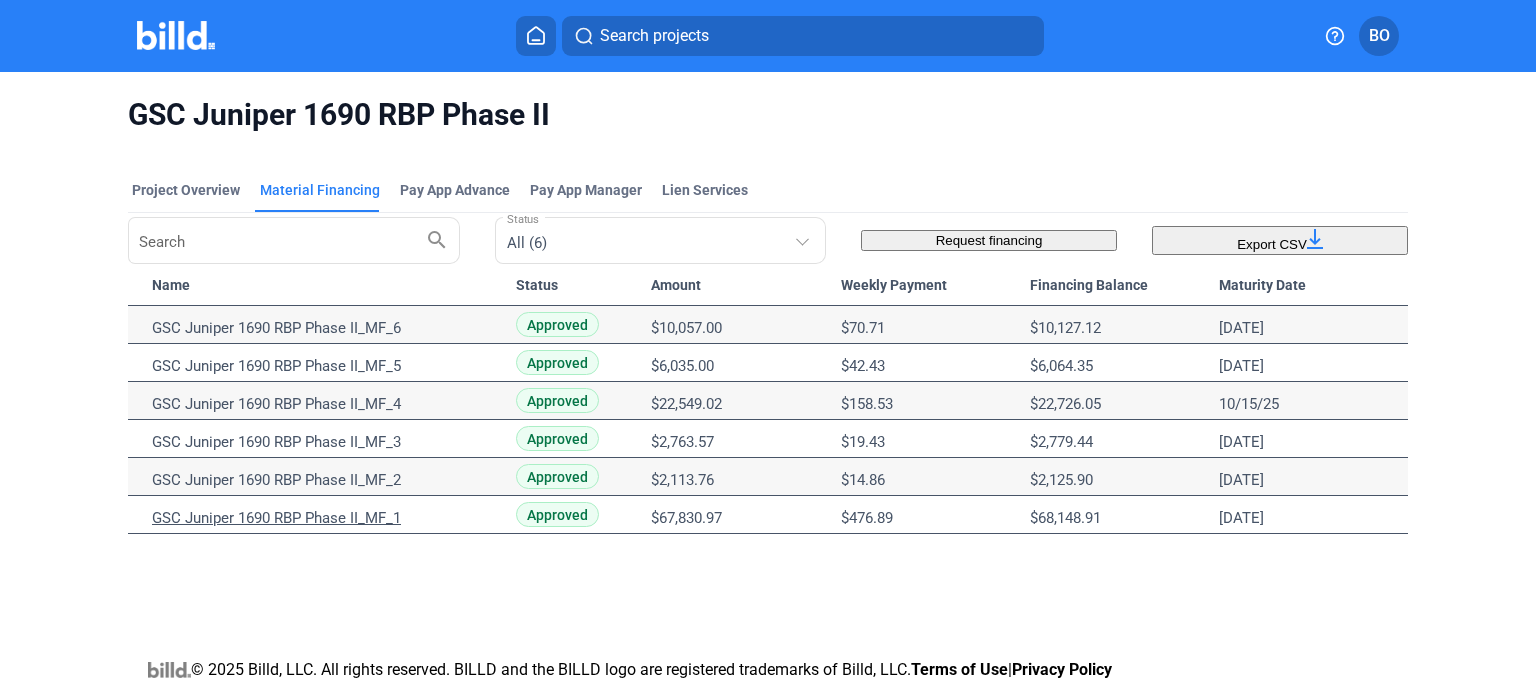 click on "[PRODUCT_NAME]" at bounding box center (325, 328) 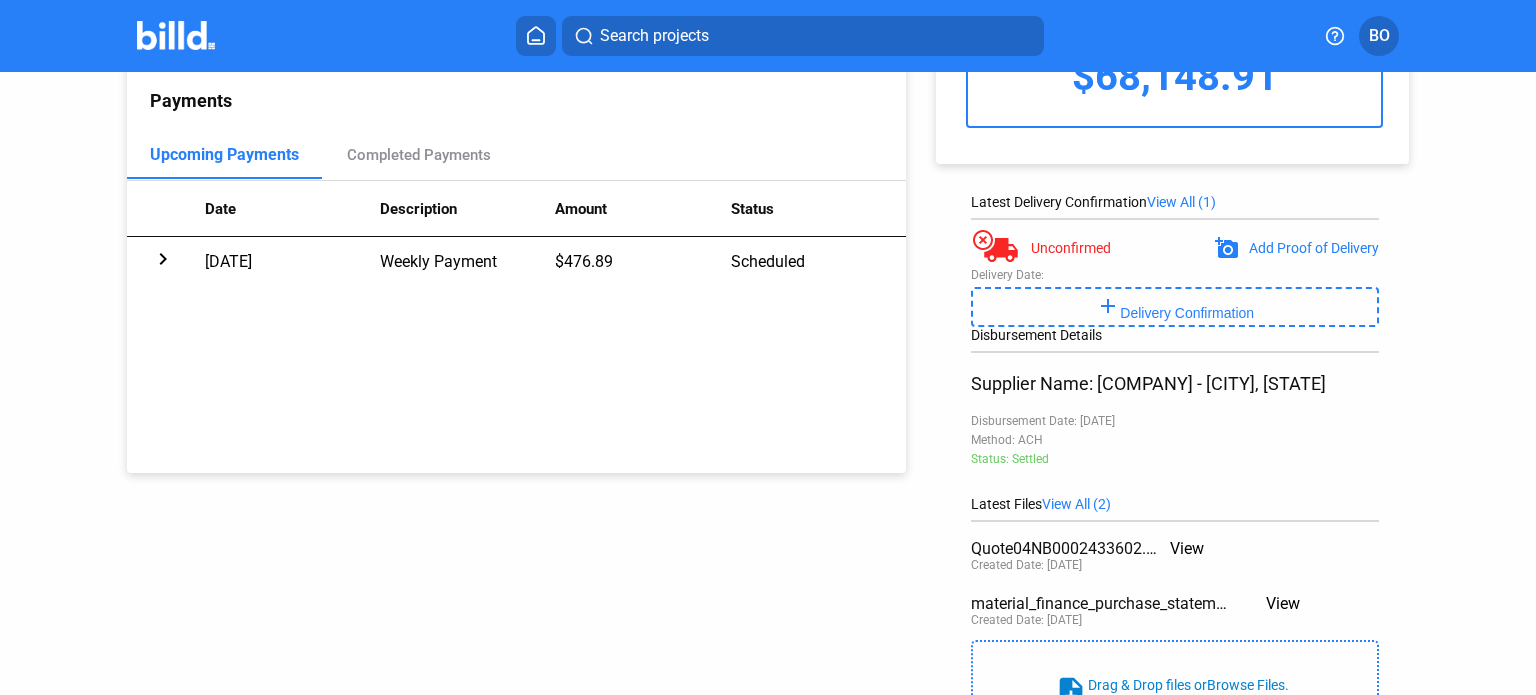 scroll, scrollTop: 58, scrollLeft: 0, axis: vertical 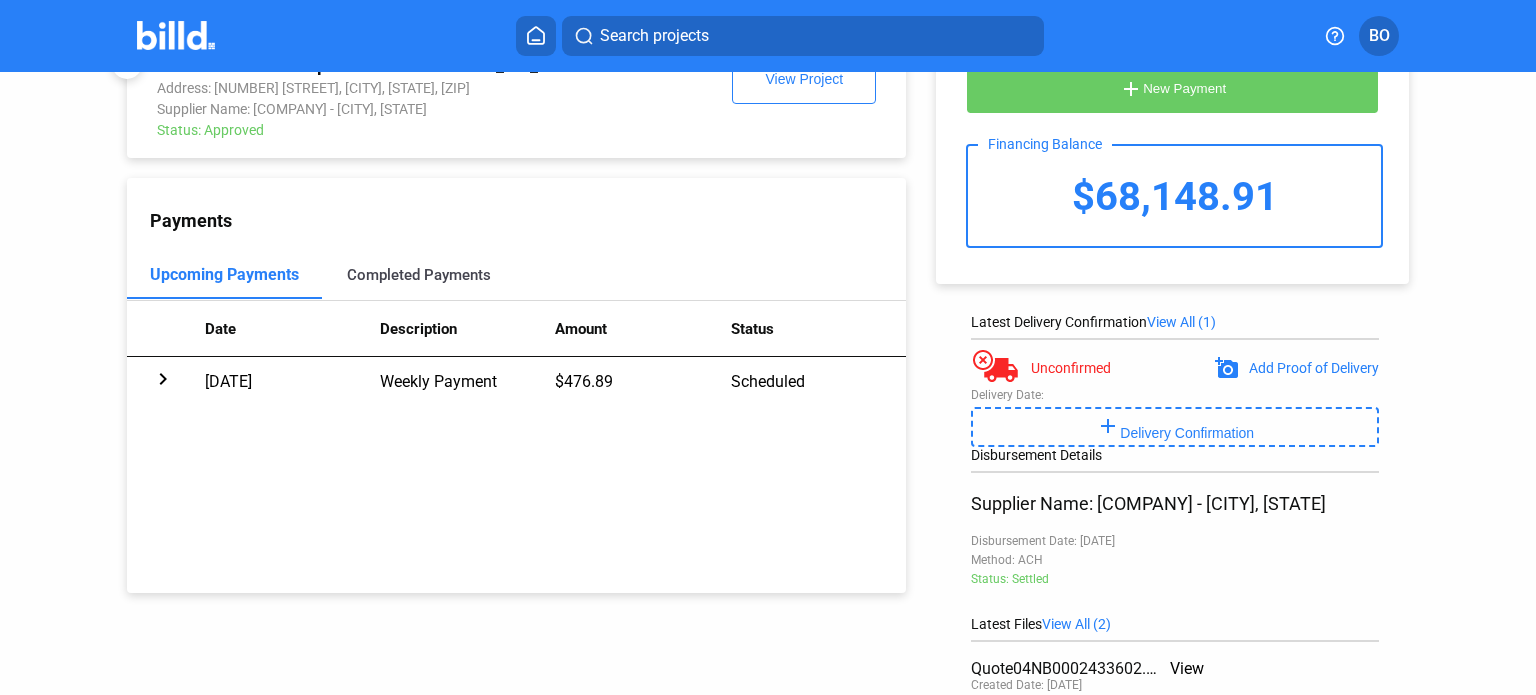 click on "Completed Payments" at bounding box center [419, 275] 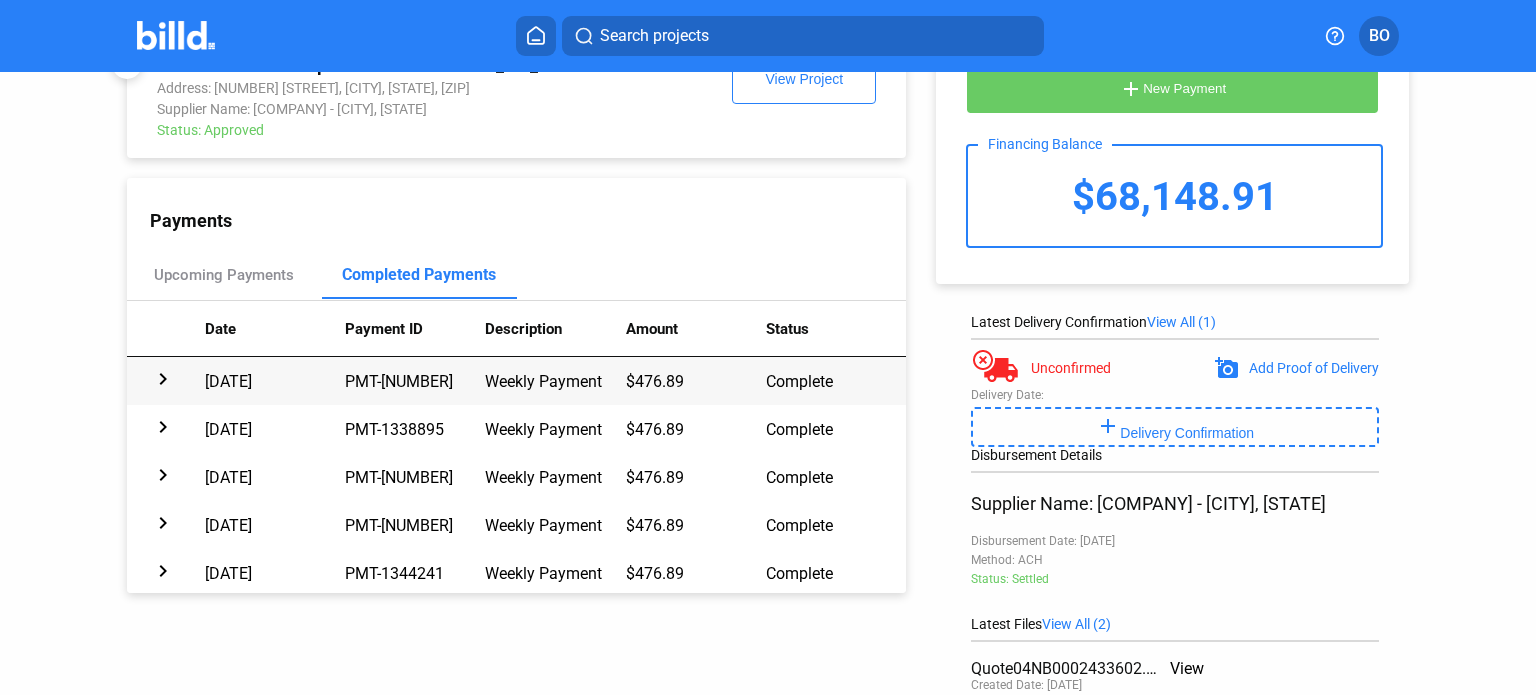 scroll, scrollTop: 4, scrollLeft: 0, axis: vertical 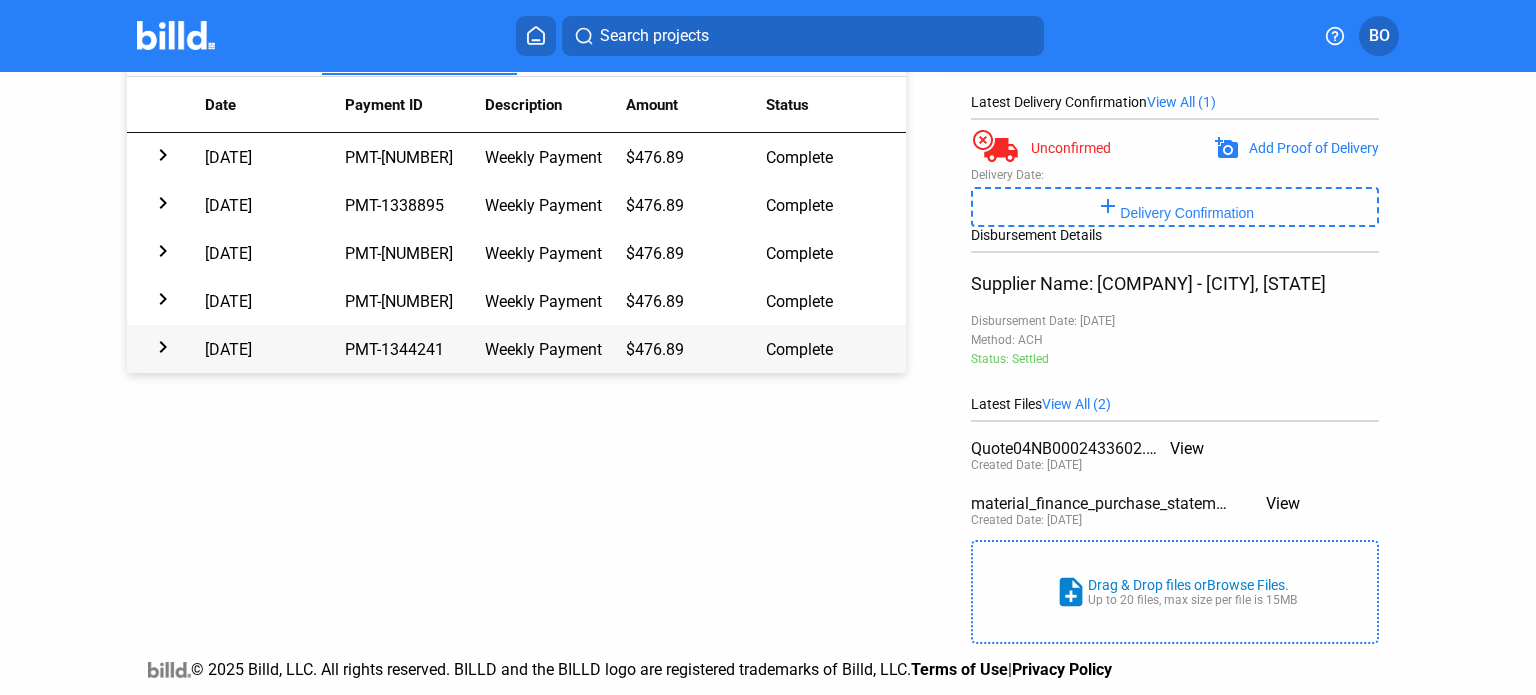 click on "07/07/25" at bounding box center [275, 157] 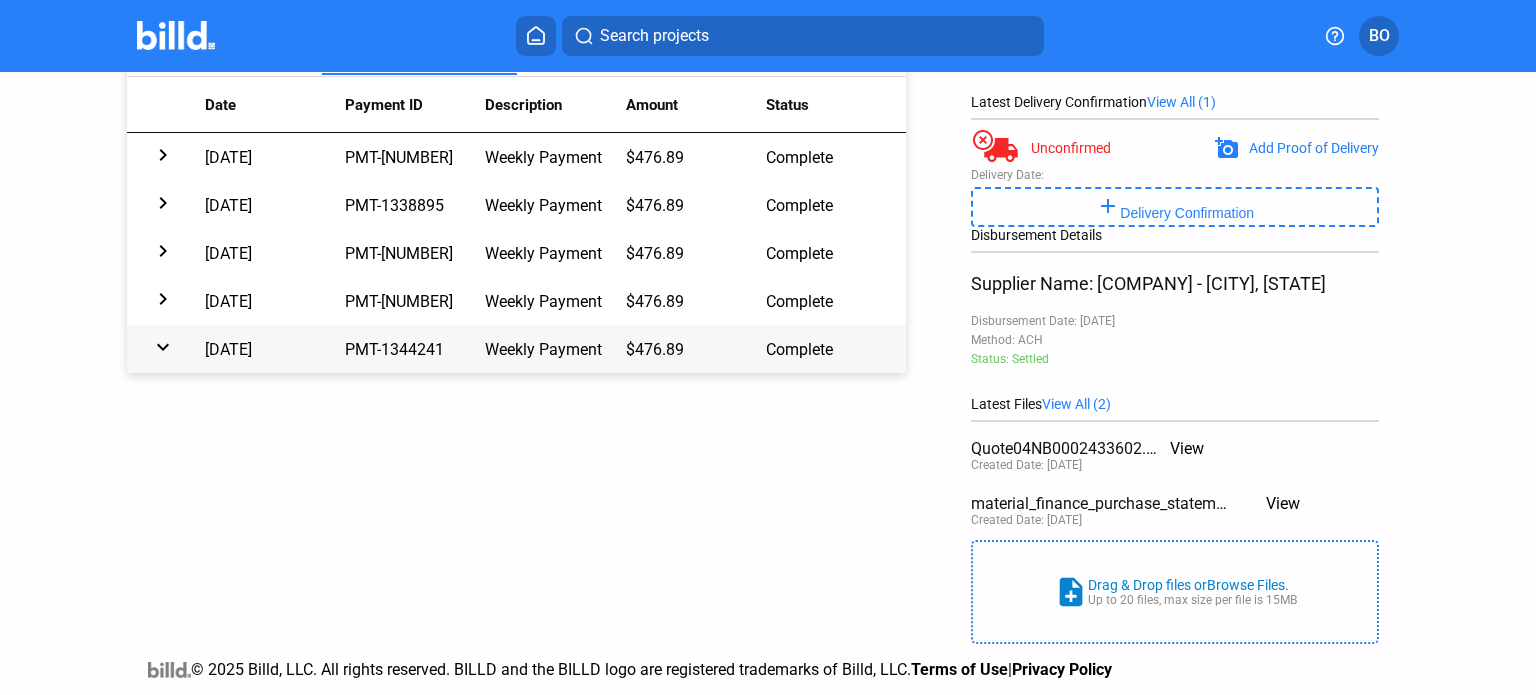 click on "07/07/25" at bounding box center (275, 157) 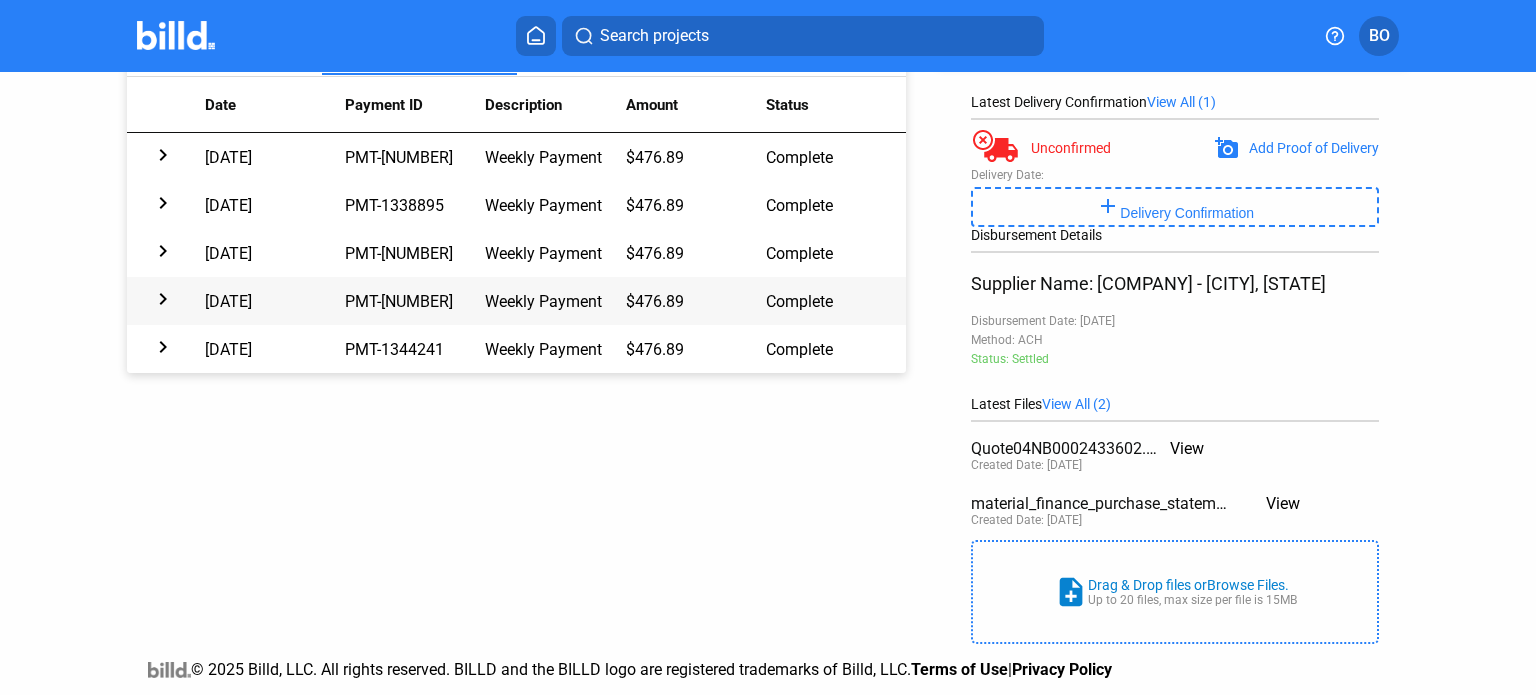 scroll, scrollTop: 0, scrollLeft: 0, axis: both 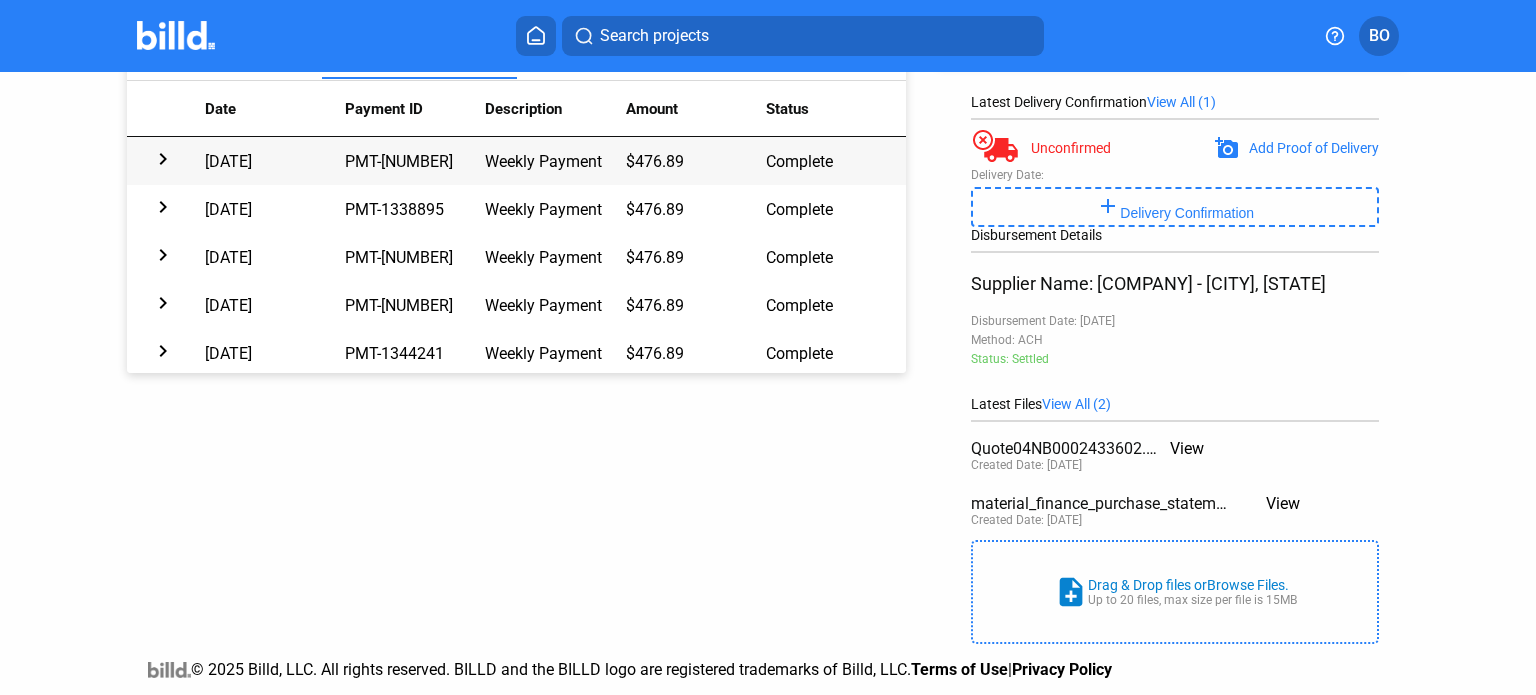 click on "chevron_right" at bounding box center (166, 161) 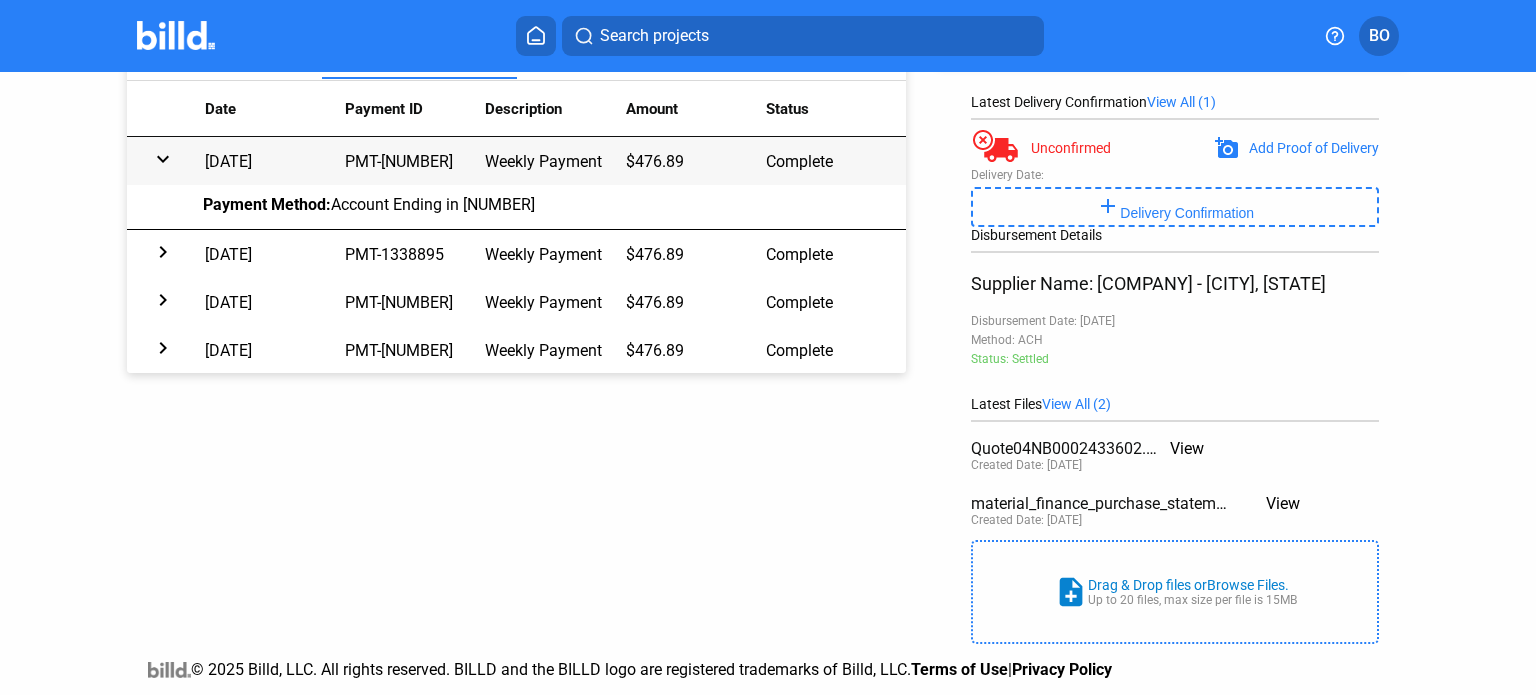 click on "[MM]/[DD]/[YY]" at bounding box center [275, 161] 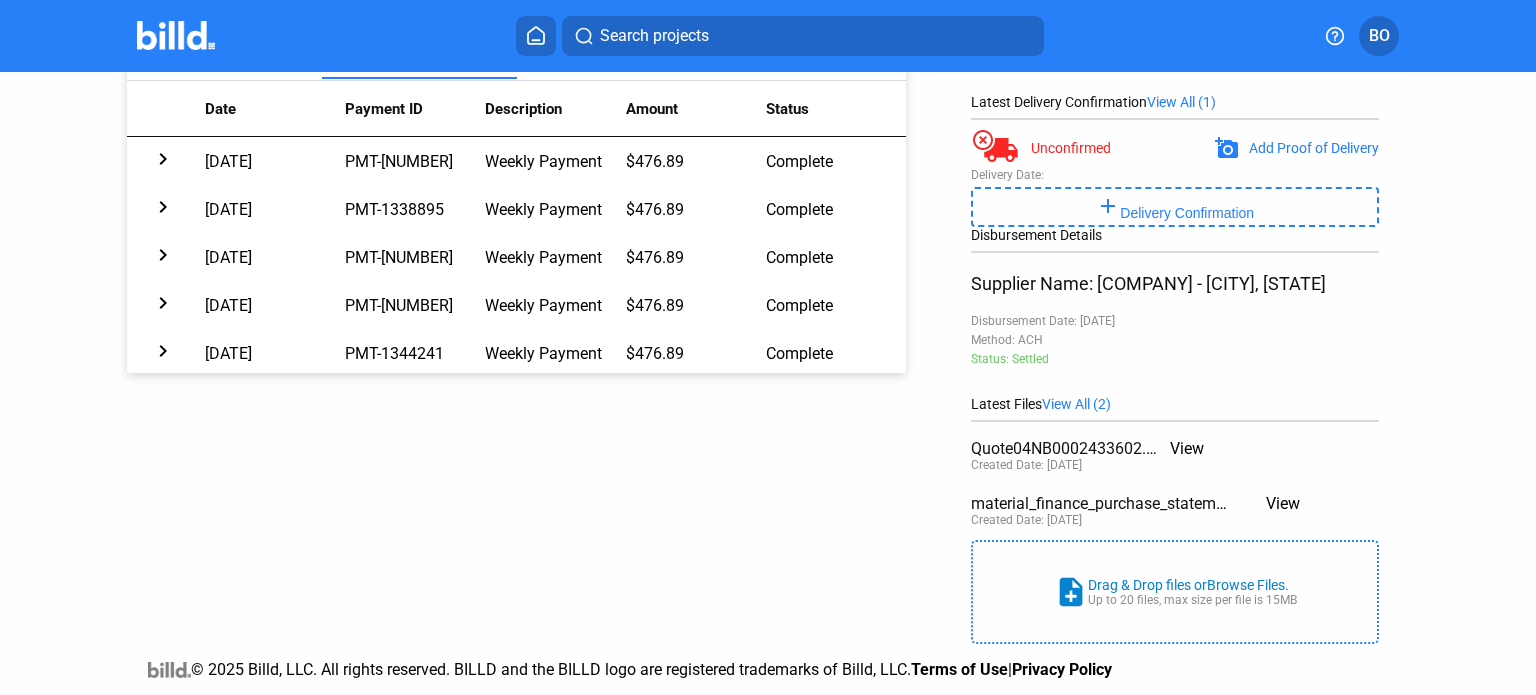 click on "add New Payment  Financing Balance   $68,148.91   Latest Delivery Confirmation    View All (1) Unconfirmed Add Proof of Delivery  note_add  Drag & Drop files or  Browse Files.   Up to 20 files, max size per file is 15MB   Delivery Date:   add Delivery Confirmation  Disbursement Details   Supplier Name: New Castle Building Products - Northborough, MA   Disbursement Date: 05/30/2025   Method: ACH   Status: Settled   Latest Files    View All (2)  Quote04NB0002433602.pdf  View  Created Date: 05/28/2025   material_finance_purchase_statement.pdf  View  Created Date: 05/28/2025   note_add  Drag & Drop files or  Browse Files.   Up to 20 files, max size per file is 15MB" at bounding box center (1182, 219) 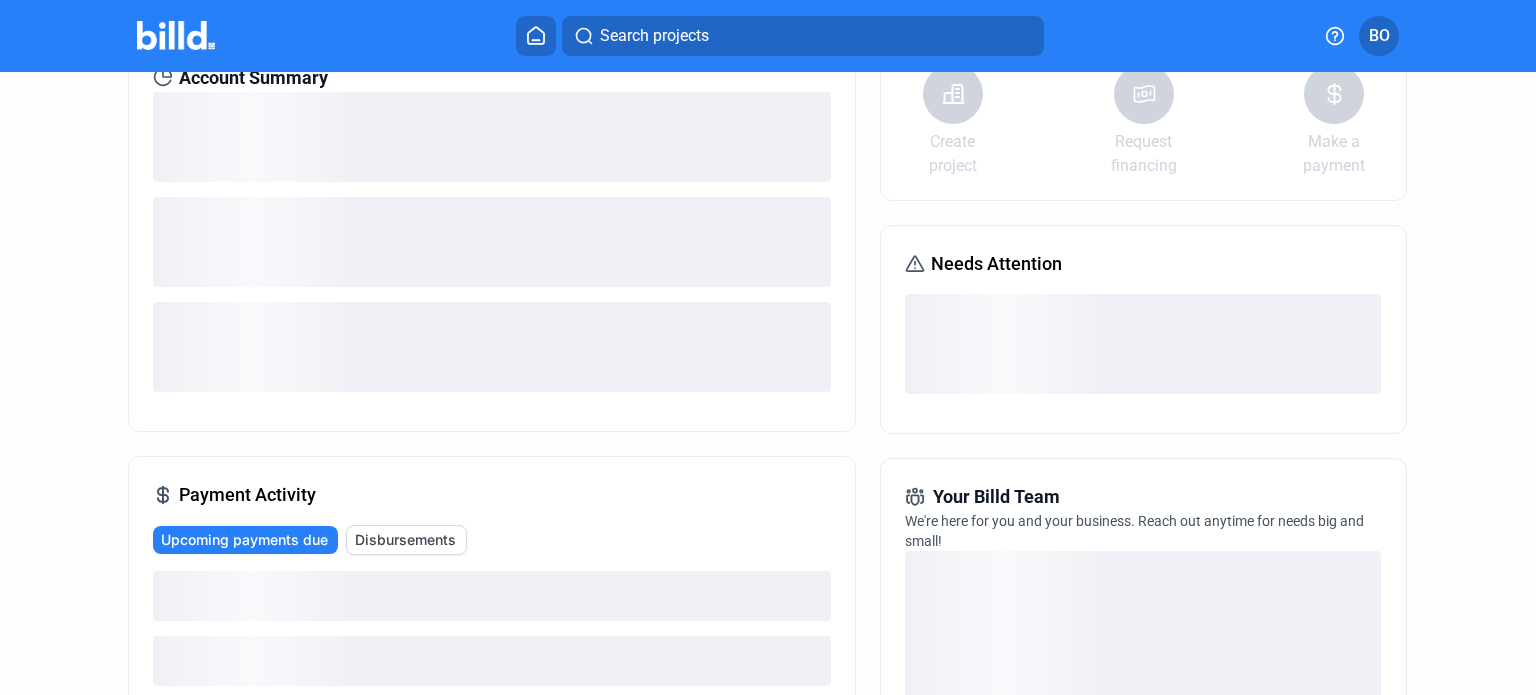 scroll, scrollTop: 0, scrollLeft: 0, axis: both 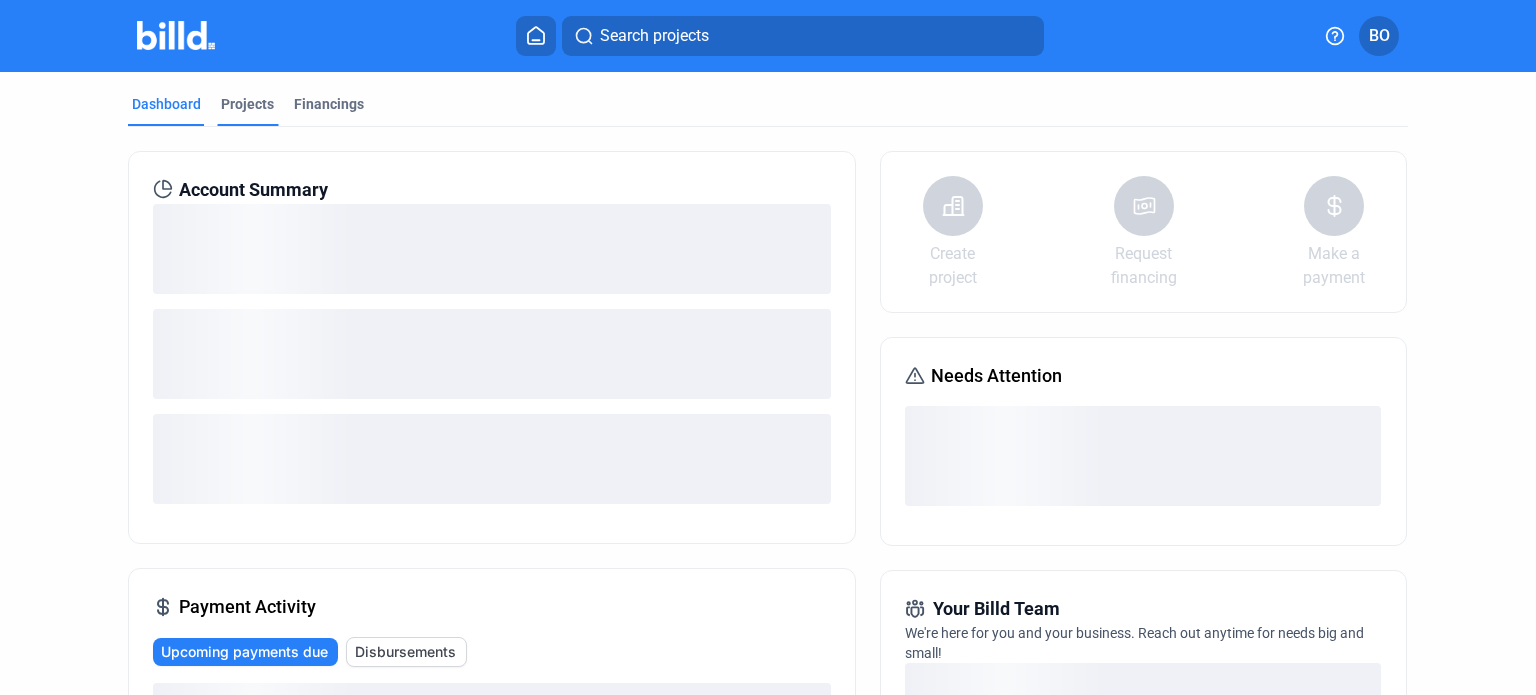 click on "Projects" at bounding box center [247, 104] 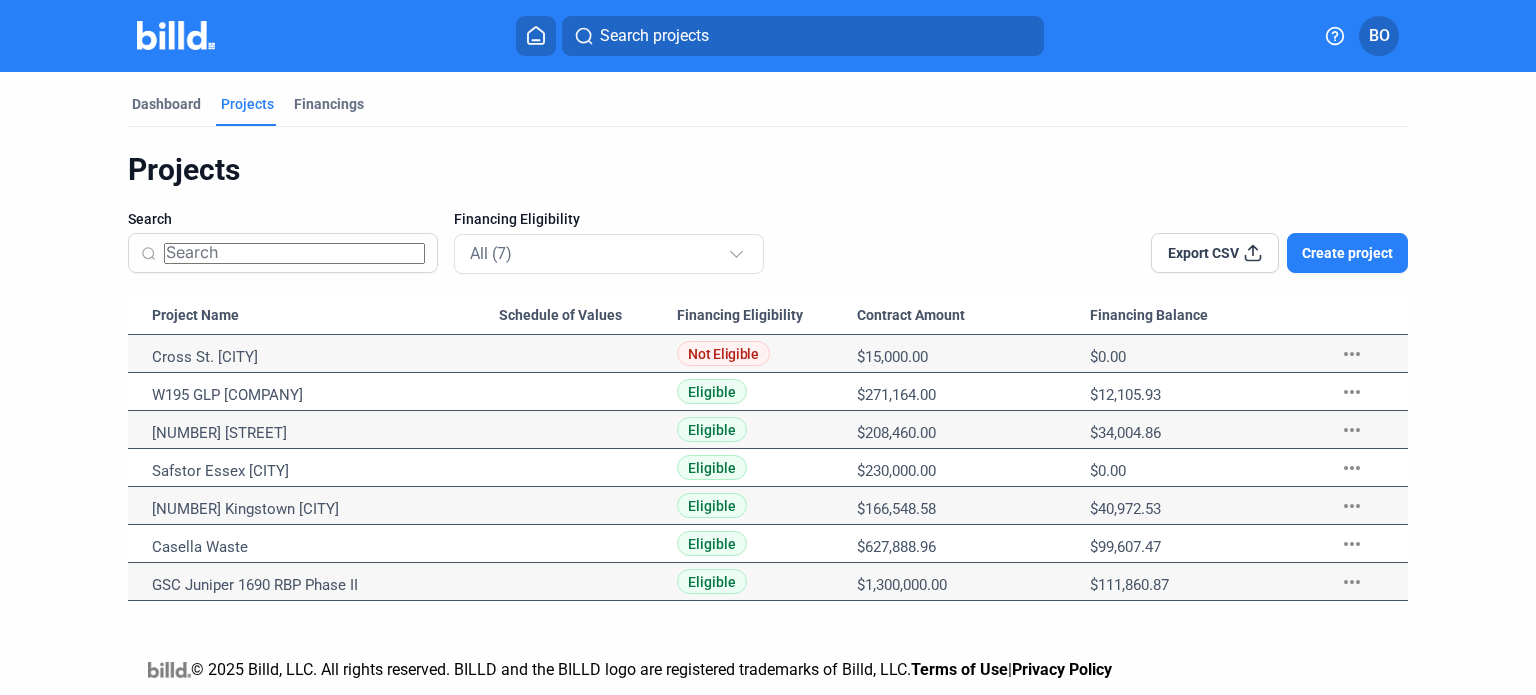 drag, startPoint x: 857, startPoint y: 584, endPoint x: 955, endPoint y: 584, distance: 98 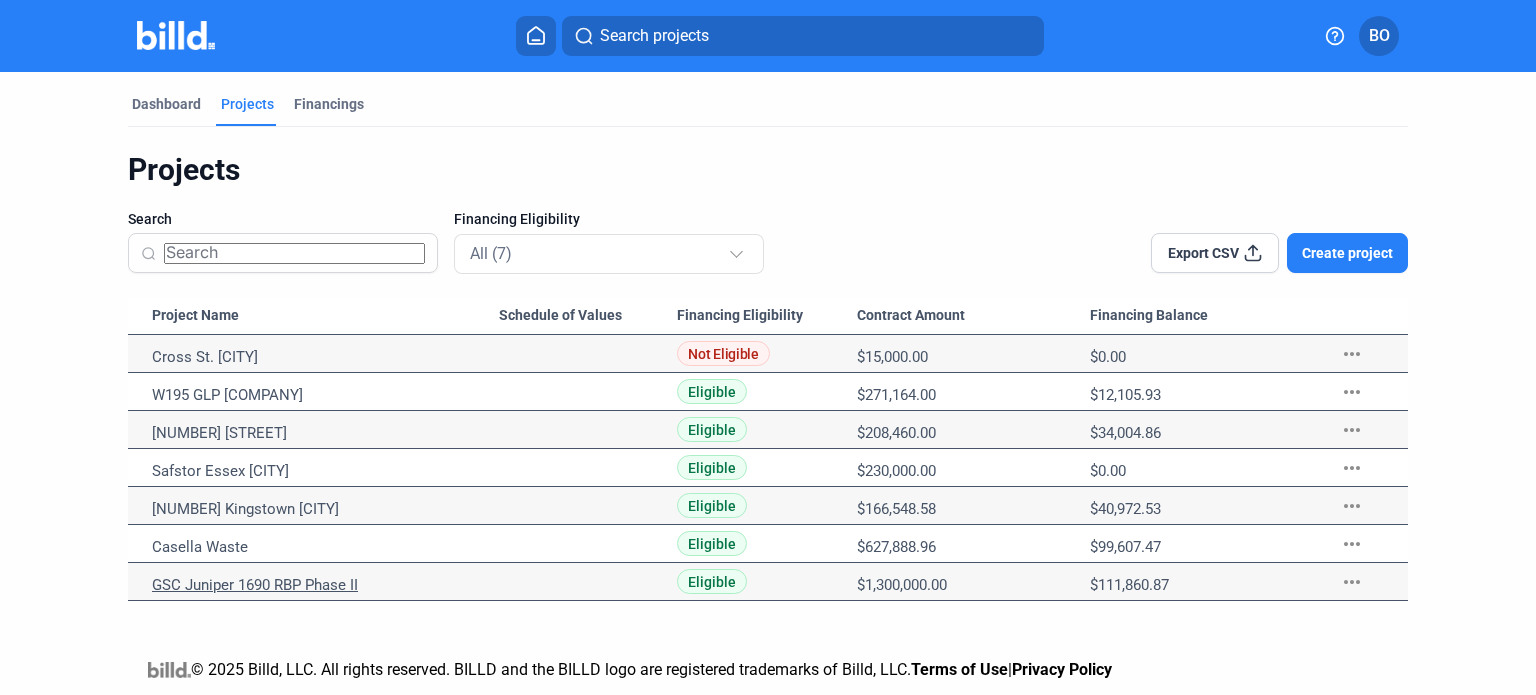 click on "GSC Juniper 1690 RBP Phase II" at bounding box center (325, 357) 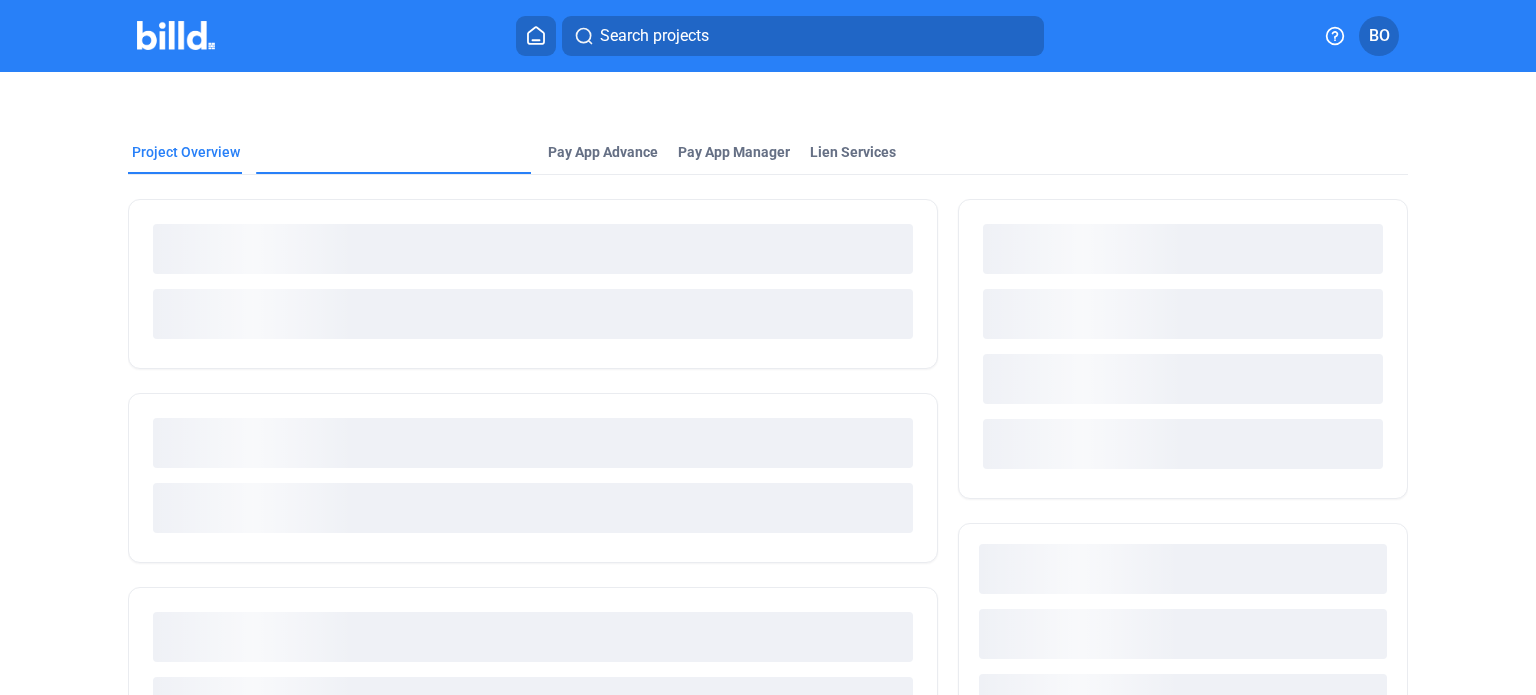 click on "Material Financing" at bounding box center [320, 285] 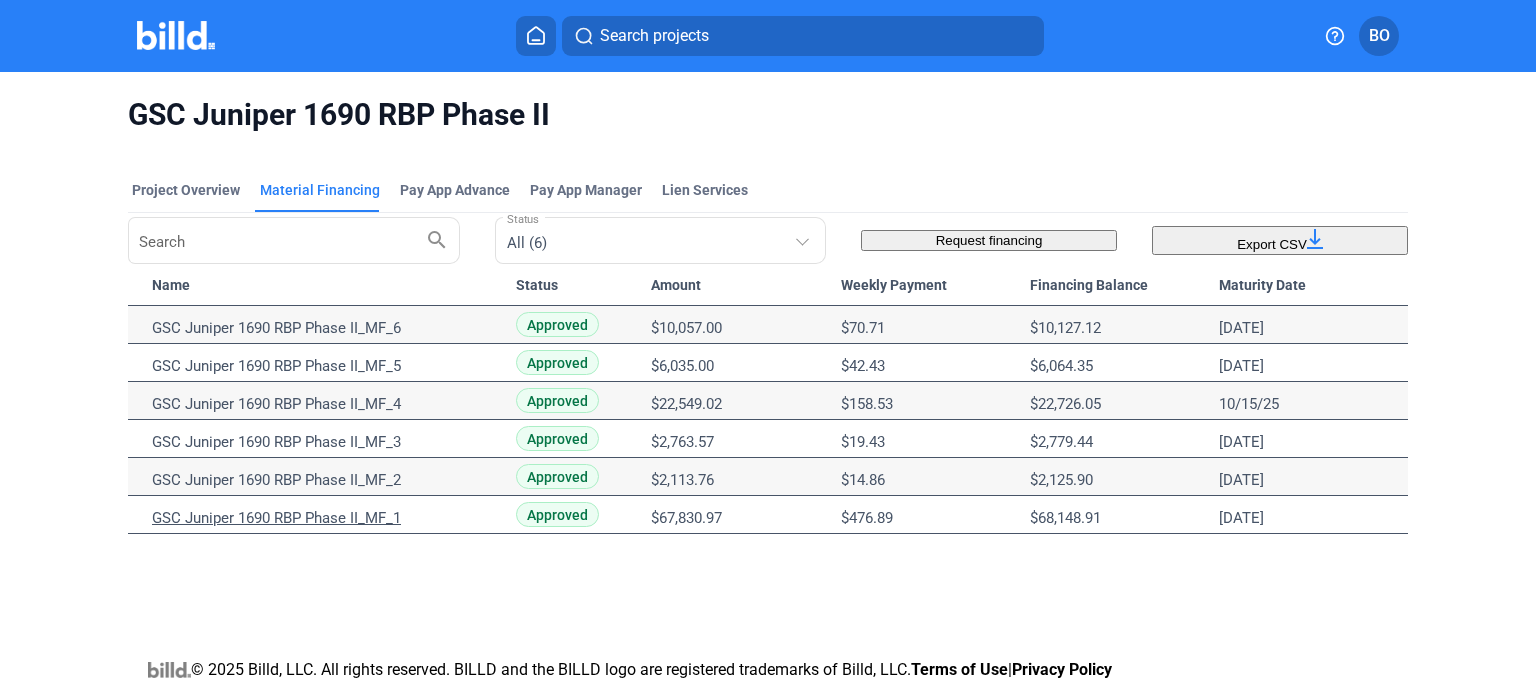 click on "[PRODUCT_NAME]" at bounding box center [325, 328] 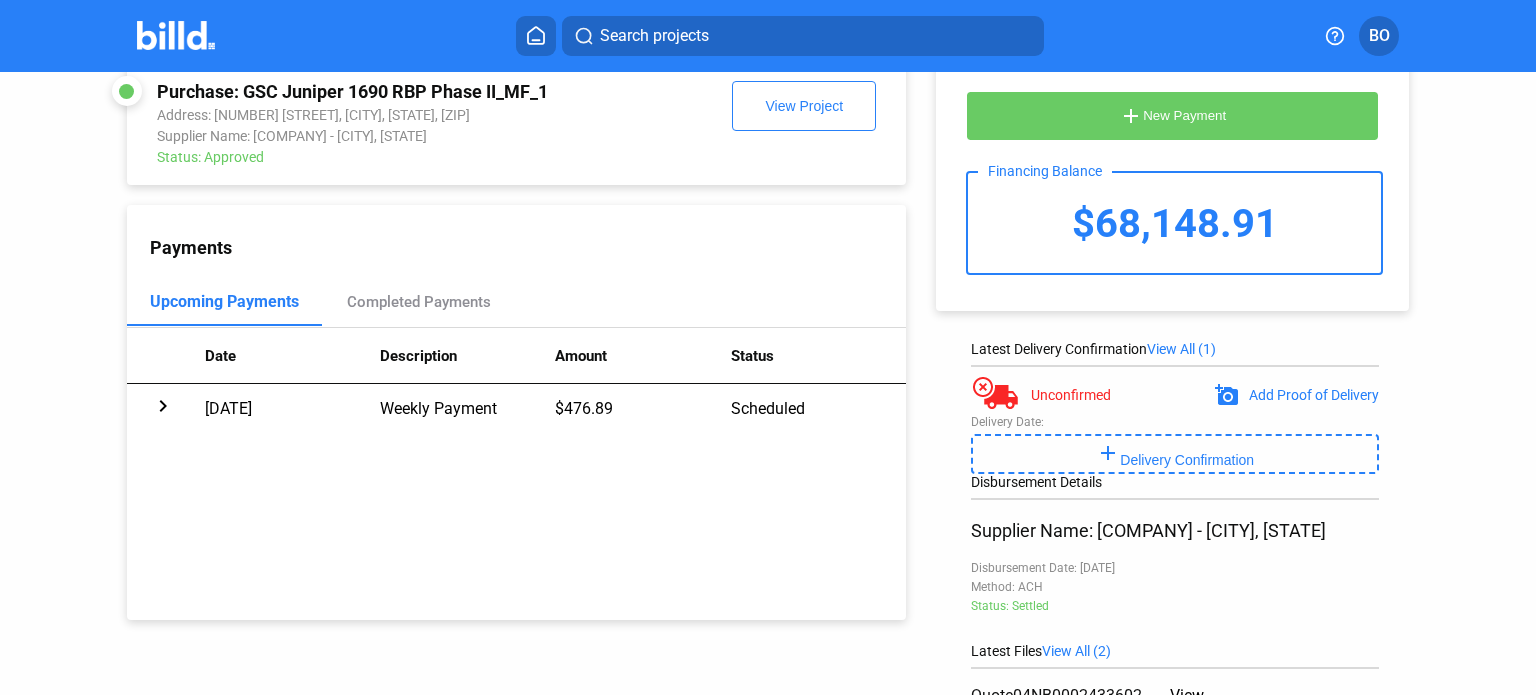 scroll, scrollTop: 0, scrollLeft: 0, axis: both 